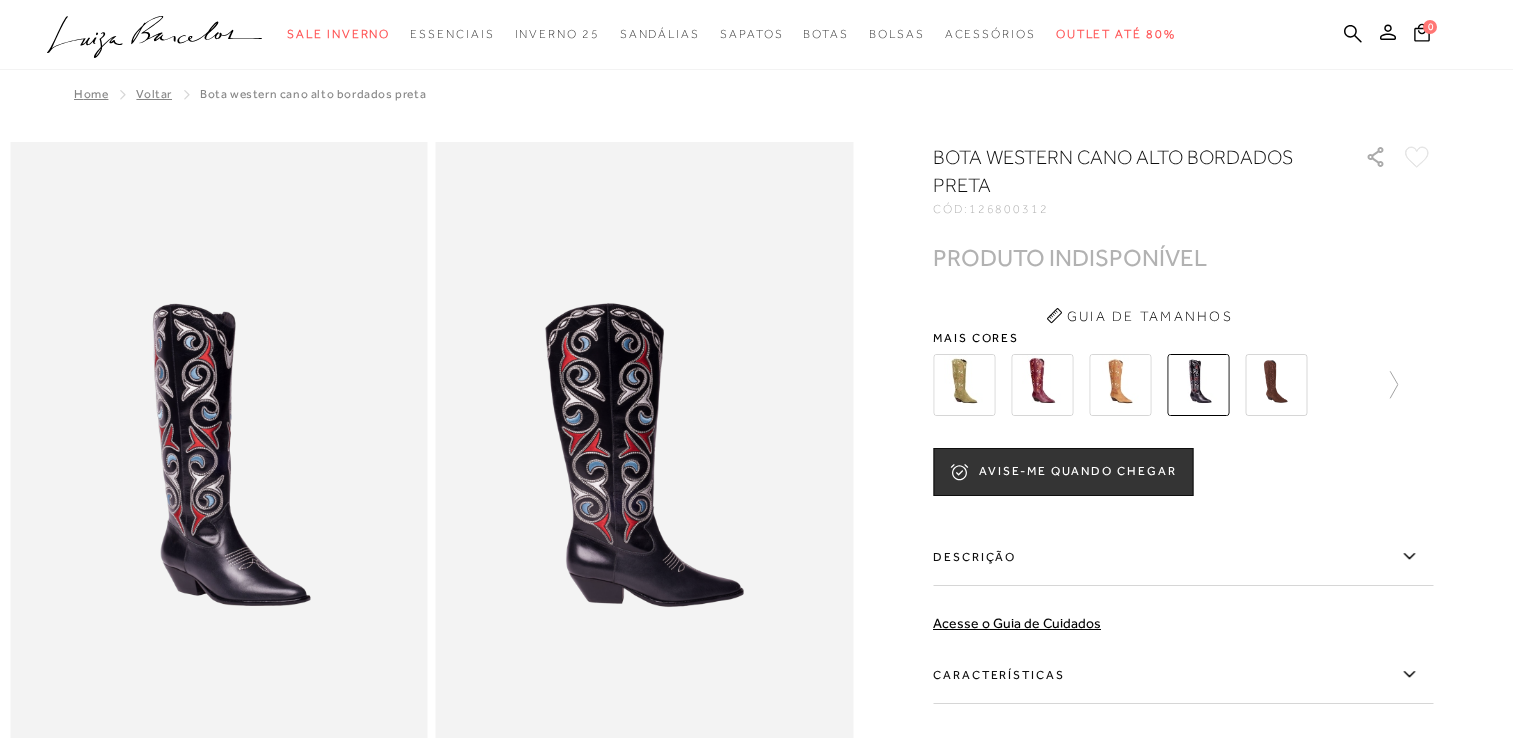 scroll, scrollTop: 0, scrollLeft: 0, axis: both 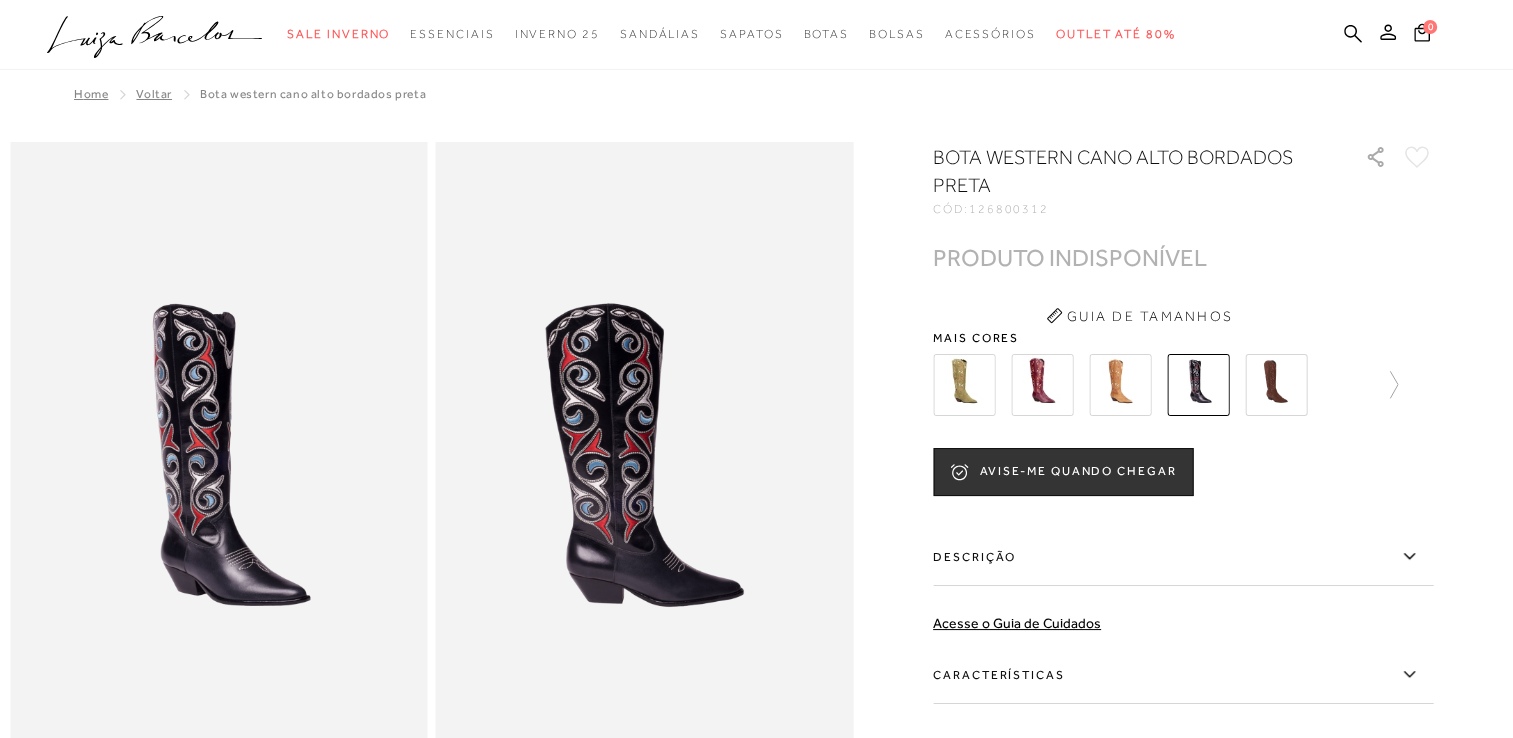 click at bounding box center [1276, 385] 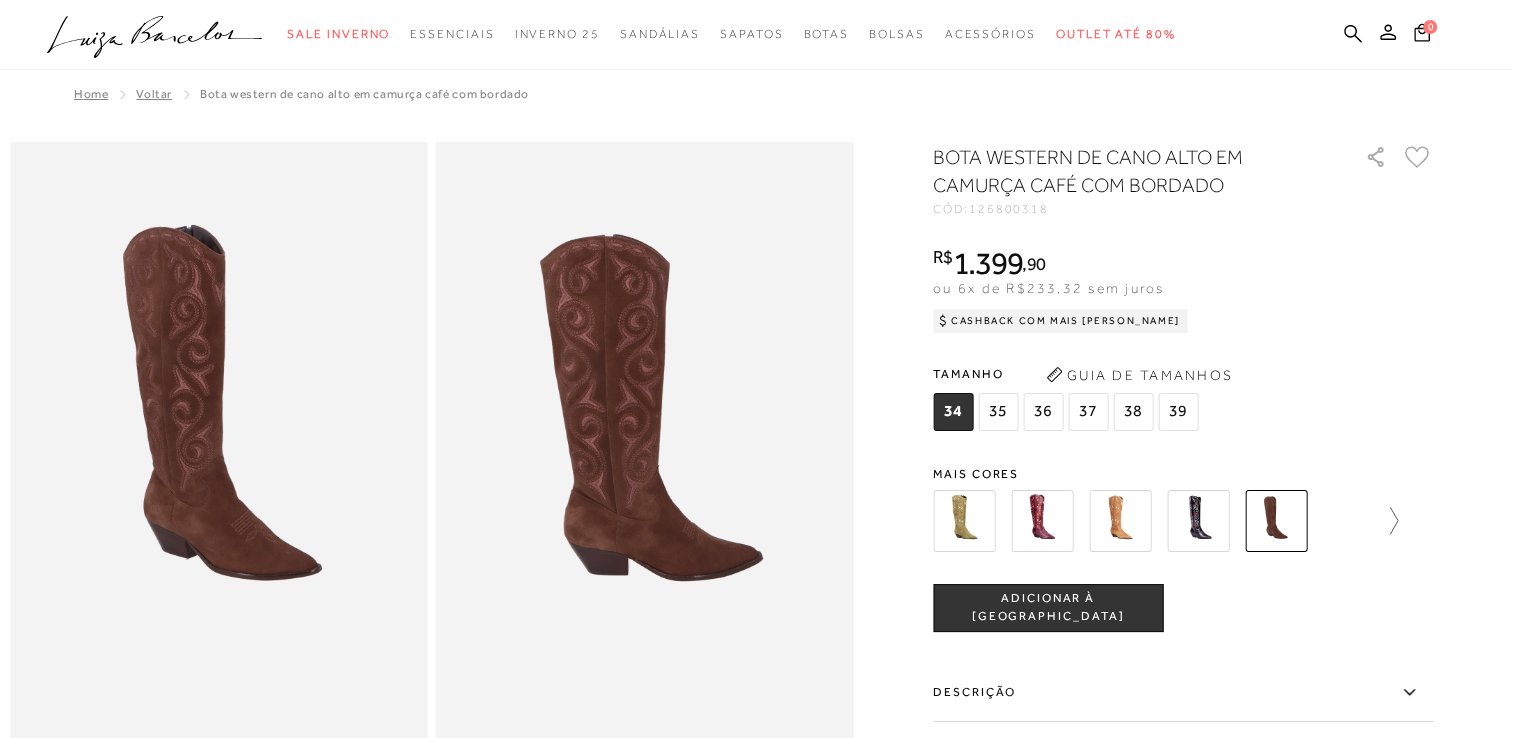 click 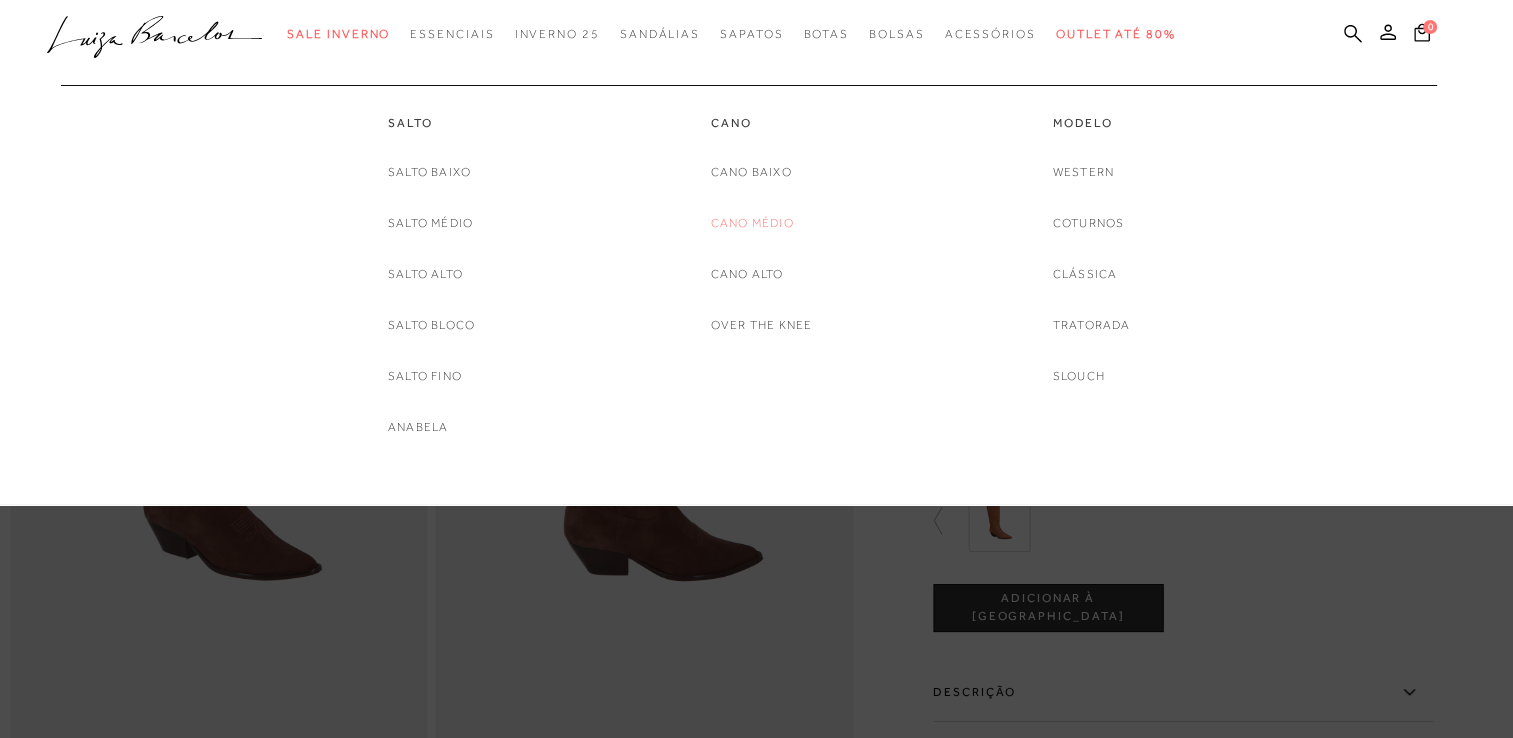 click on "Cano Médio" at bounding box center (752, 223) 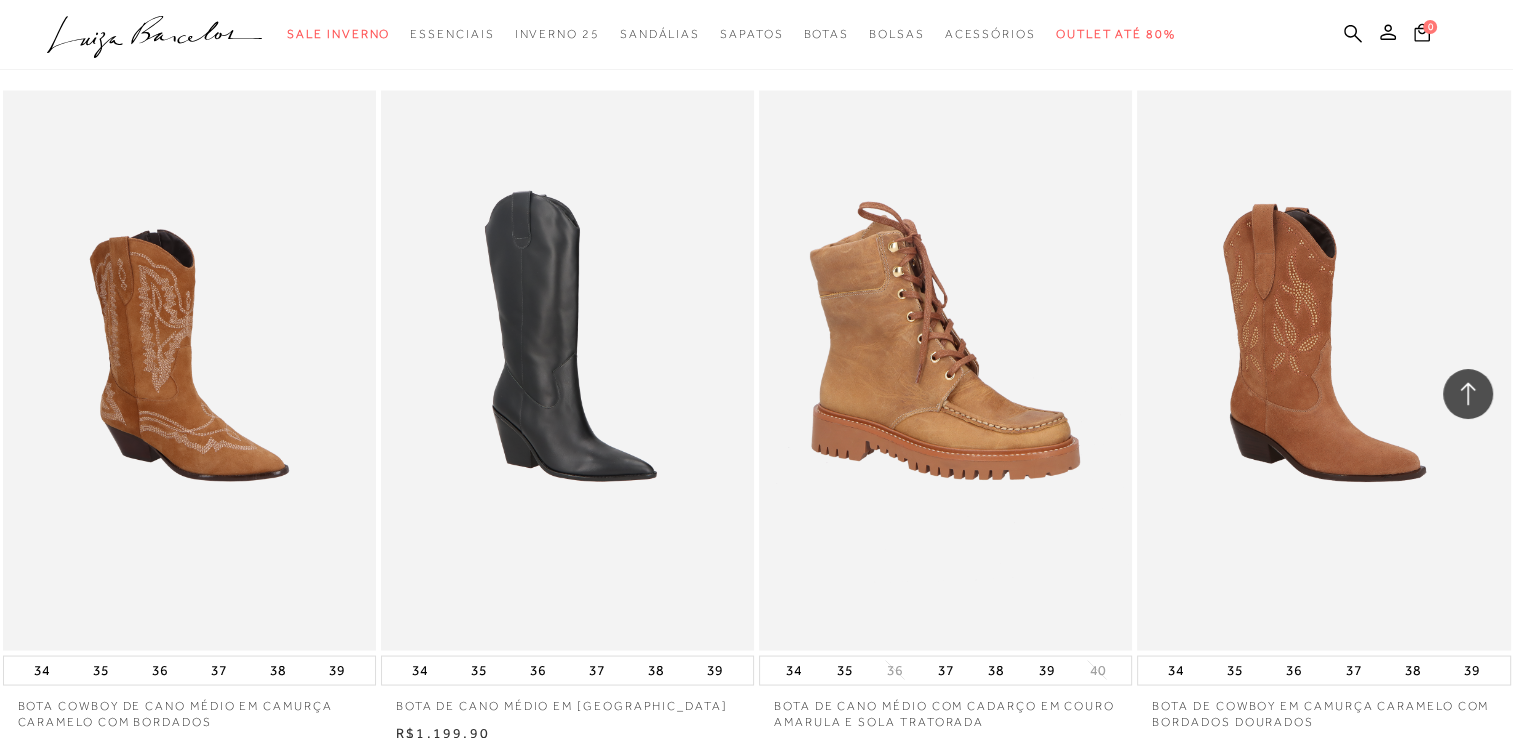 scroll, scrollTop: 3800, scrollLeft: 0, axis: vertical 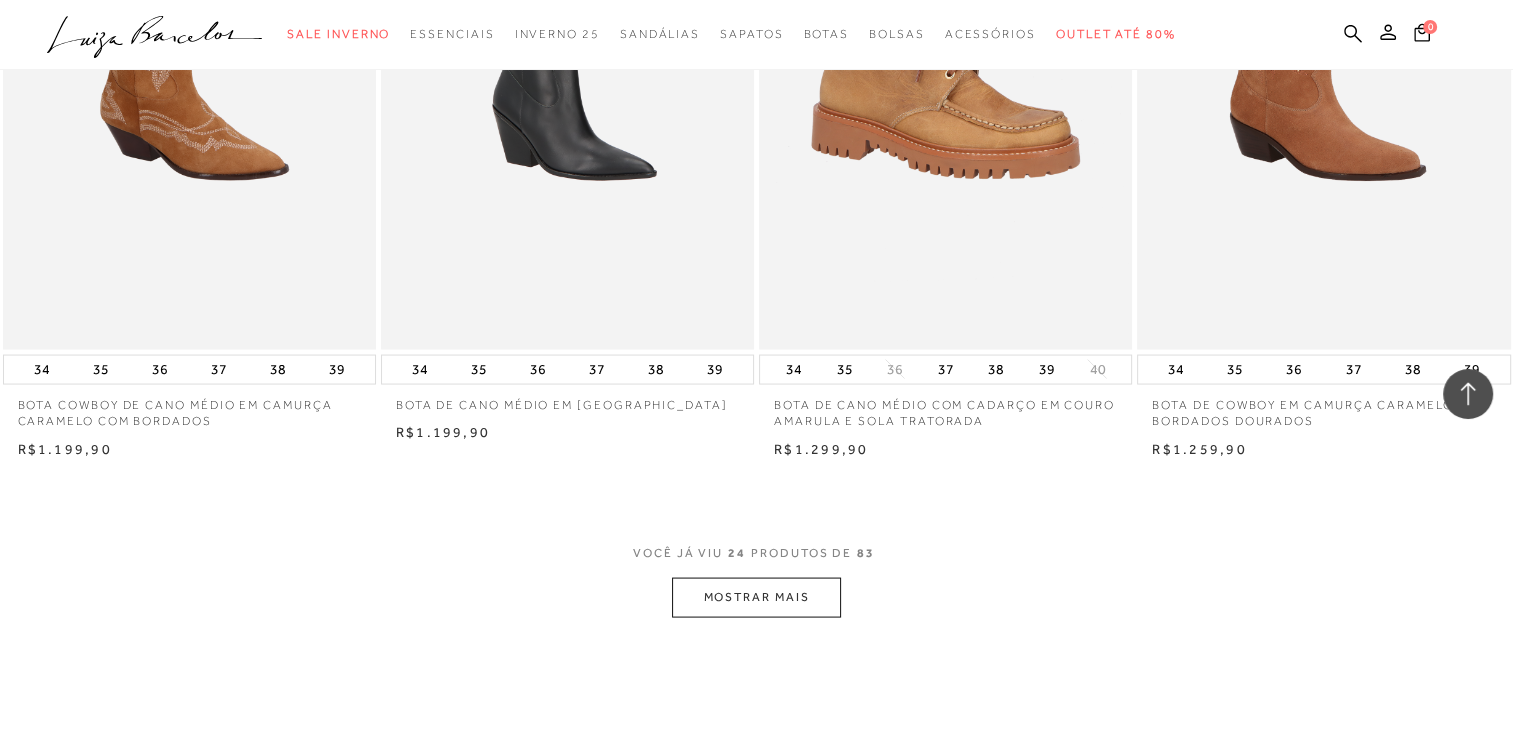 click on "MOSTRAR MAIS" at bounding box center [756, 597] 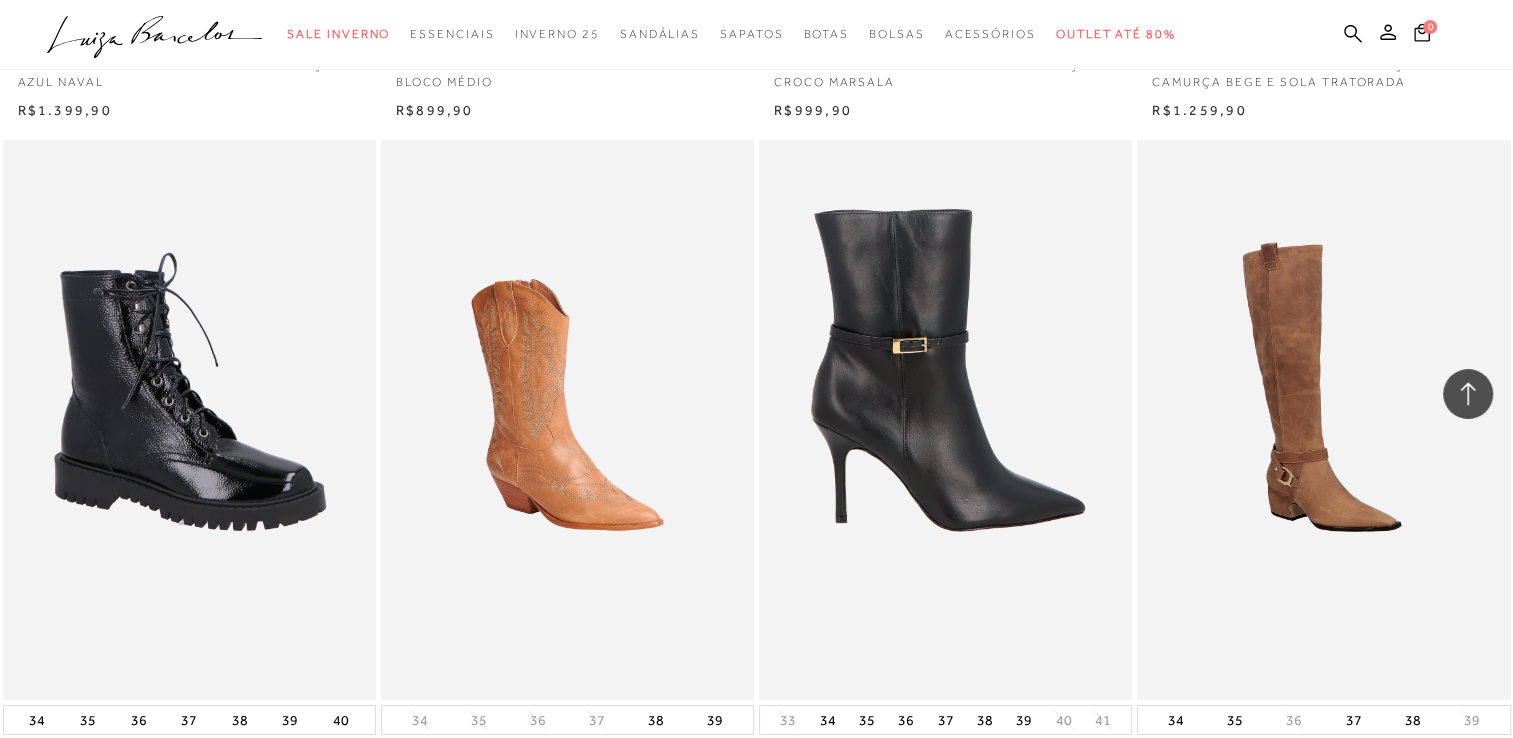 scroll, scrollTop: 7100, scrollLeft: 0, axis: vertical 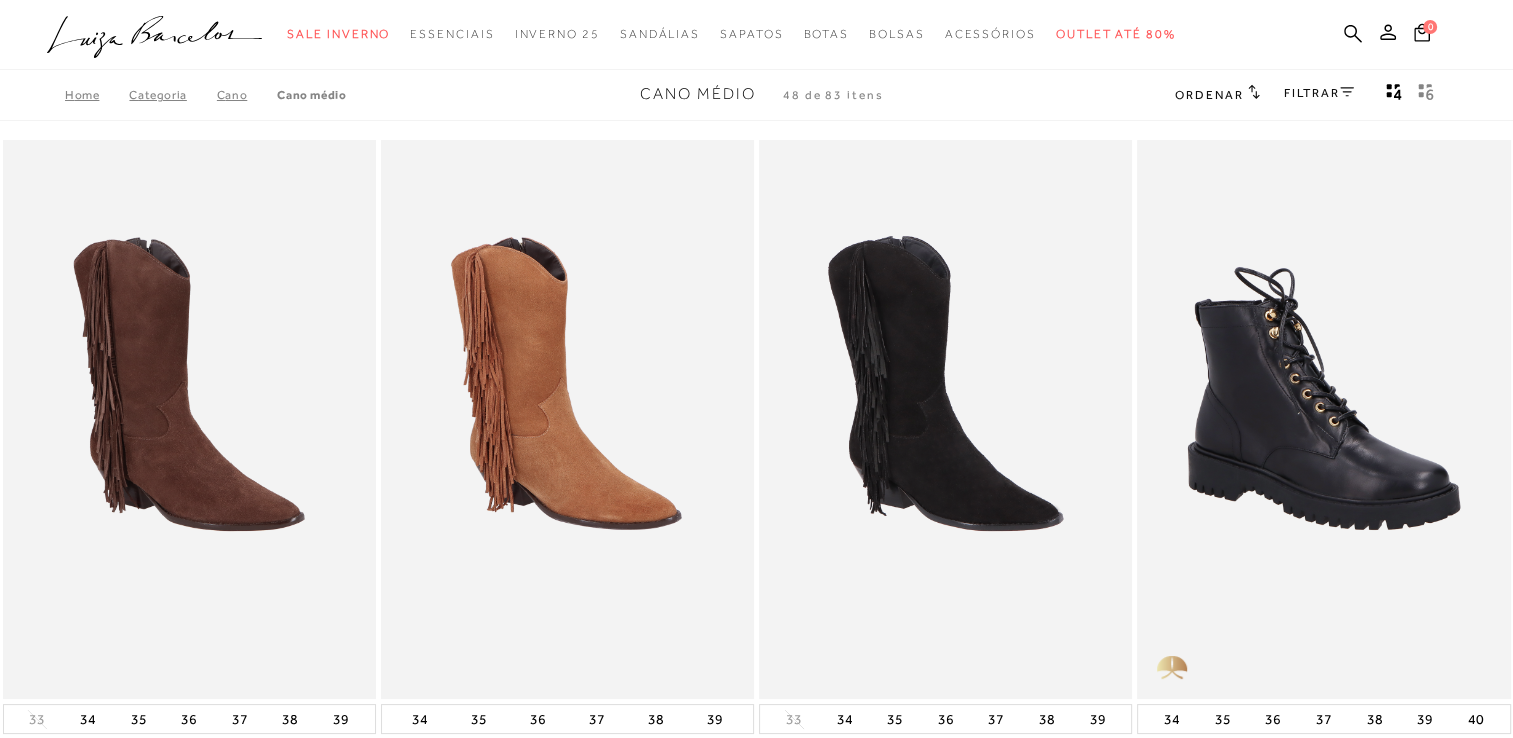 click on "FILTRAR" at bounding box center (1319, 93) 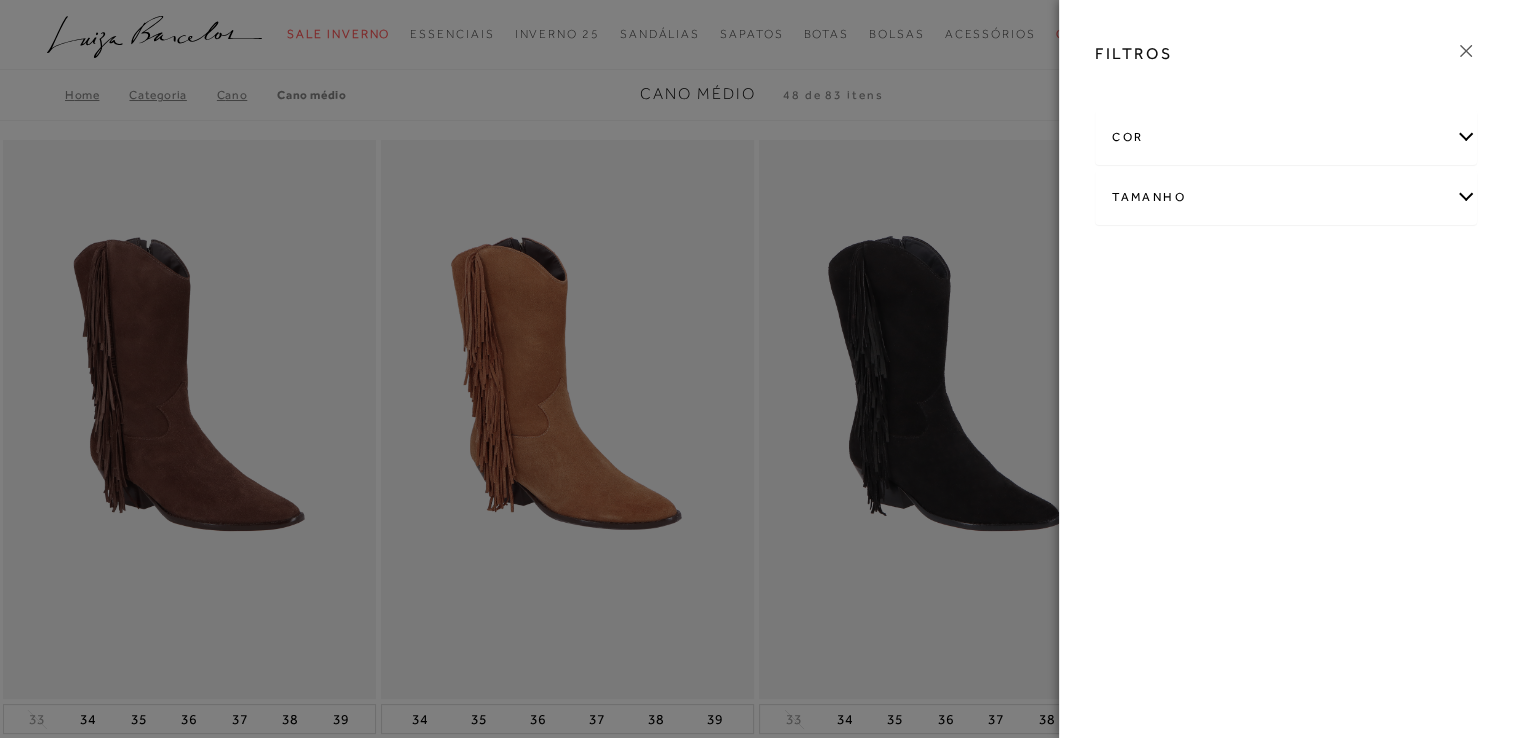click on "cor" at bounding box center (1286, 137) 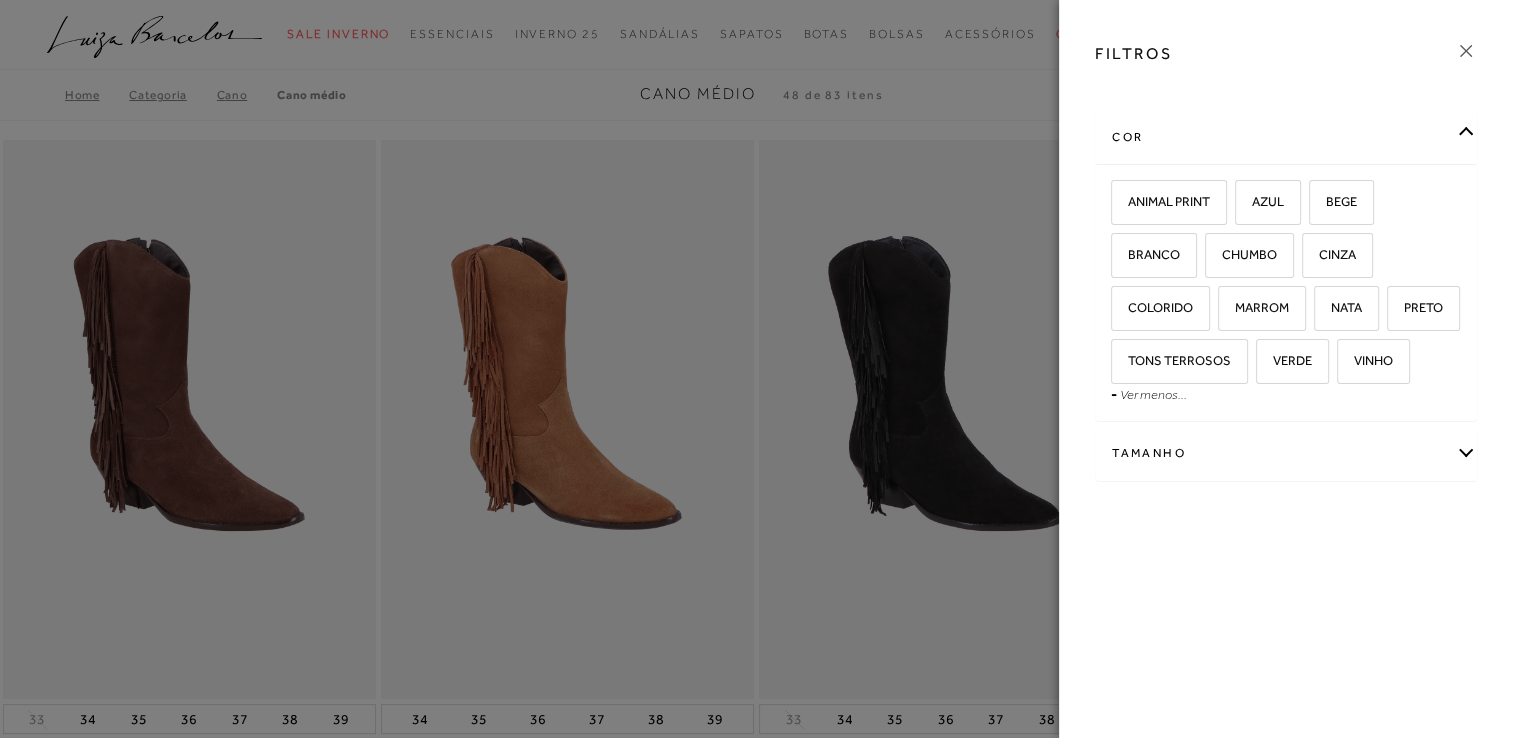 click on "Tamanho" at bounding box center [1286, 453] 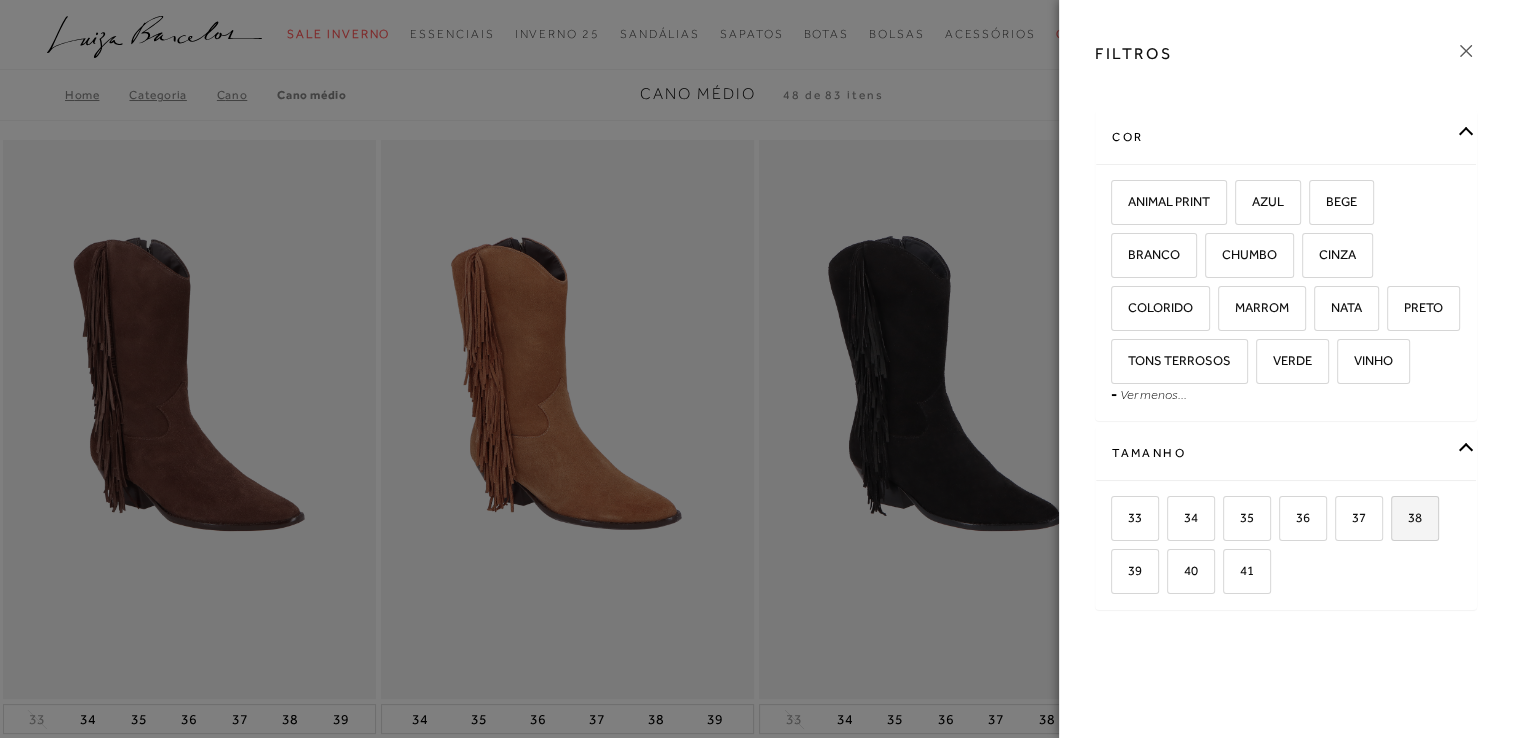 click on "38" at bounding box center (1415, 518) 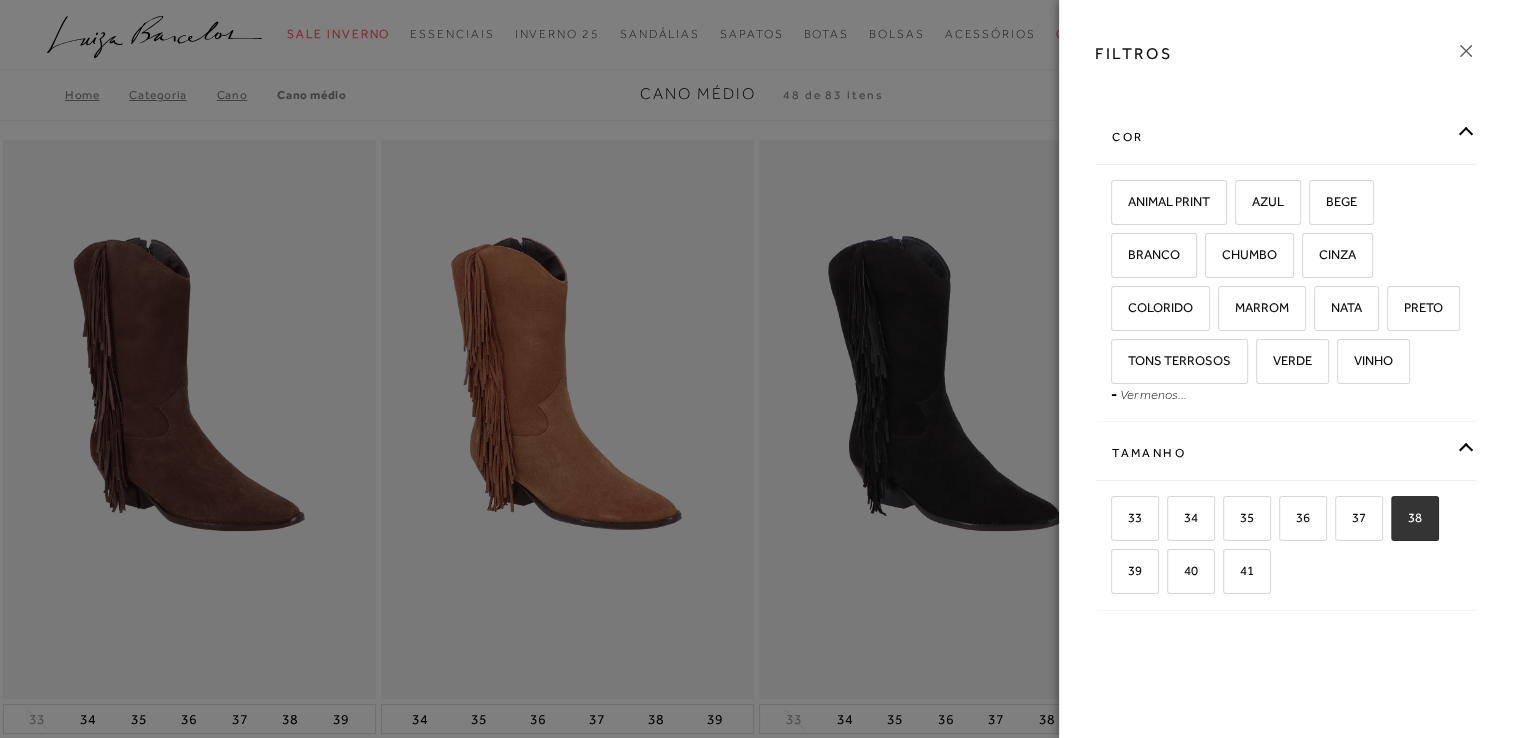 checkbox on "true" 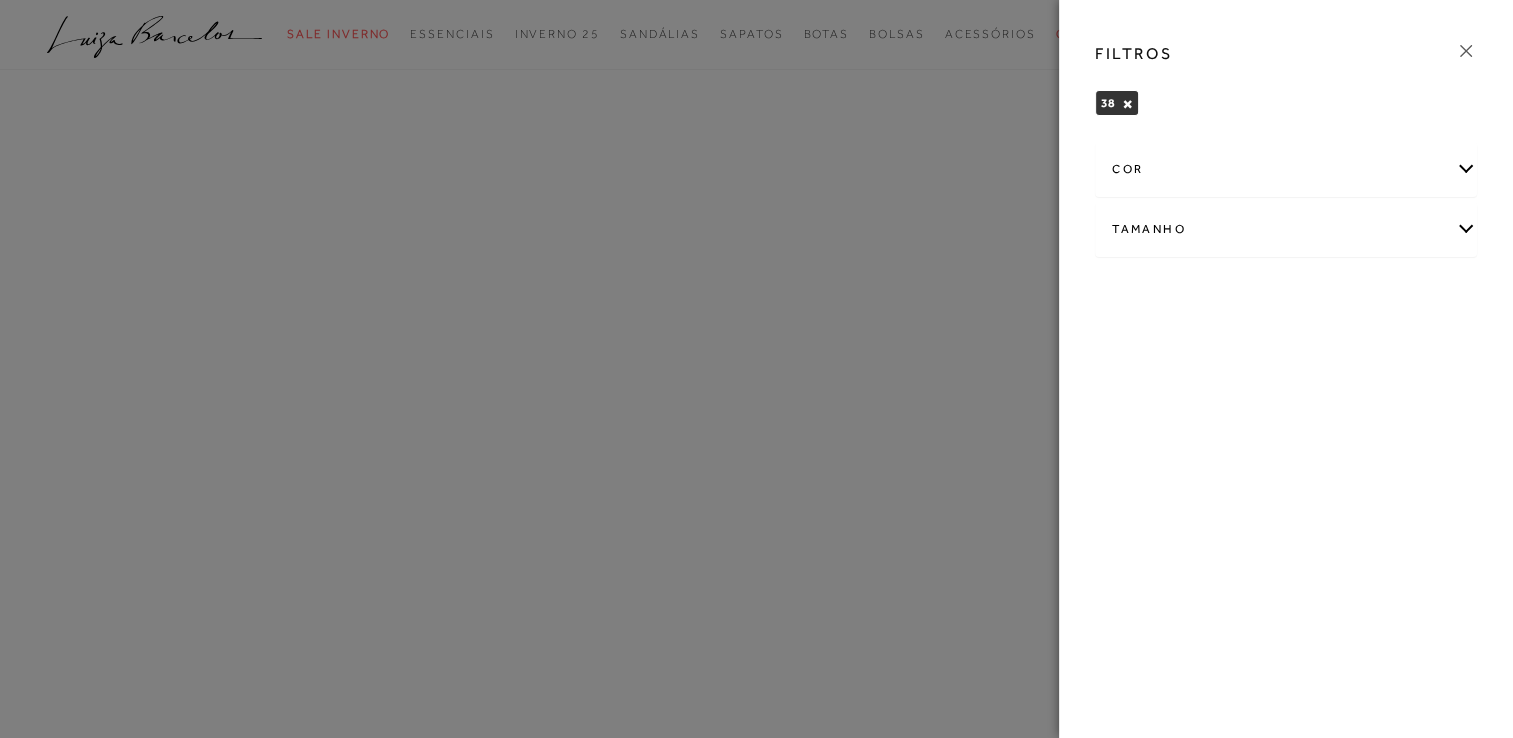 scroll, scrollTop: 0, scrollLeft: 0, axis: both 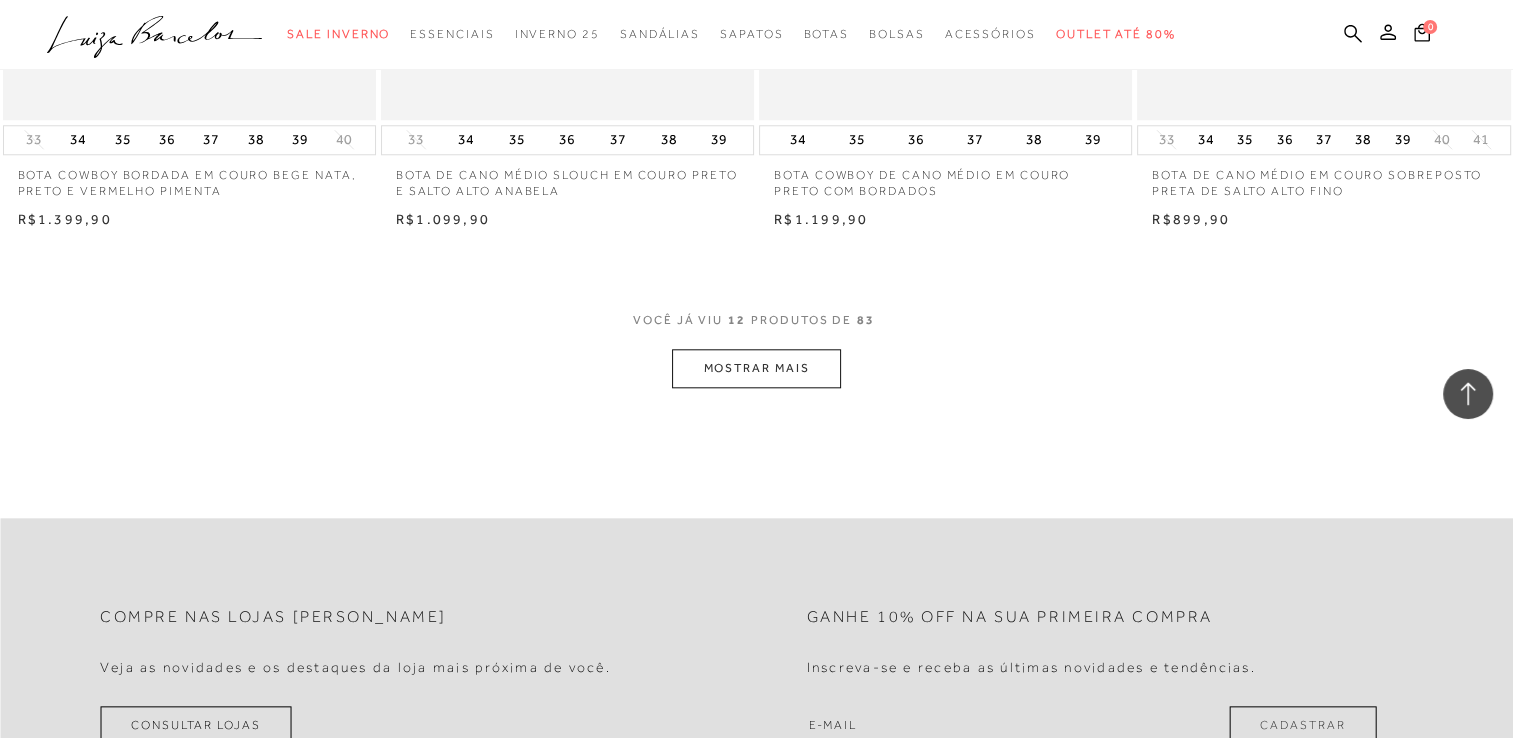 click on "MOSTRAR MAIS" at bounding box center (756, 368) 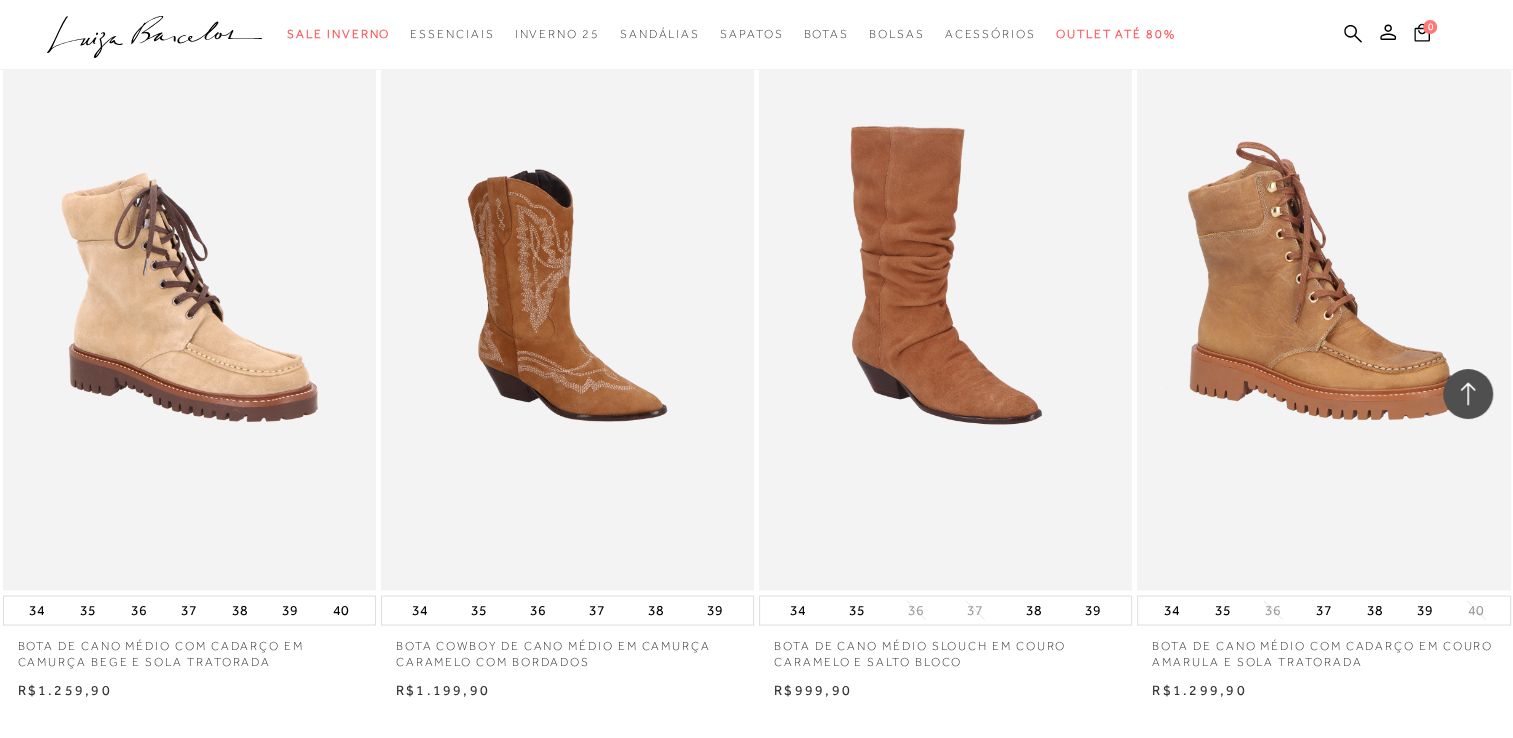 scroll, scrollTop: 3900, scrollLeft: 0, axis: vertical 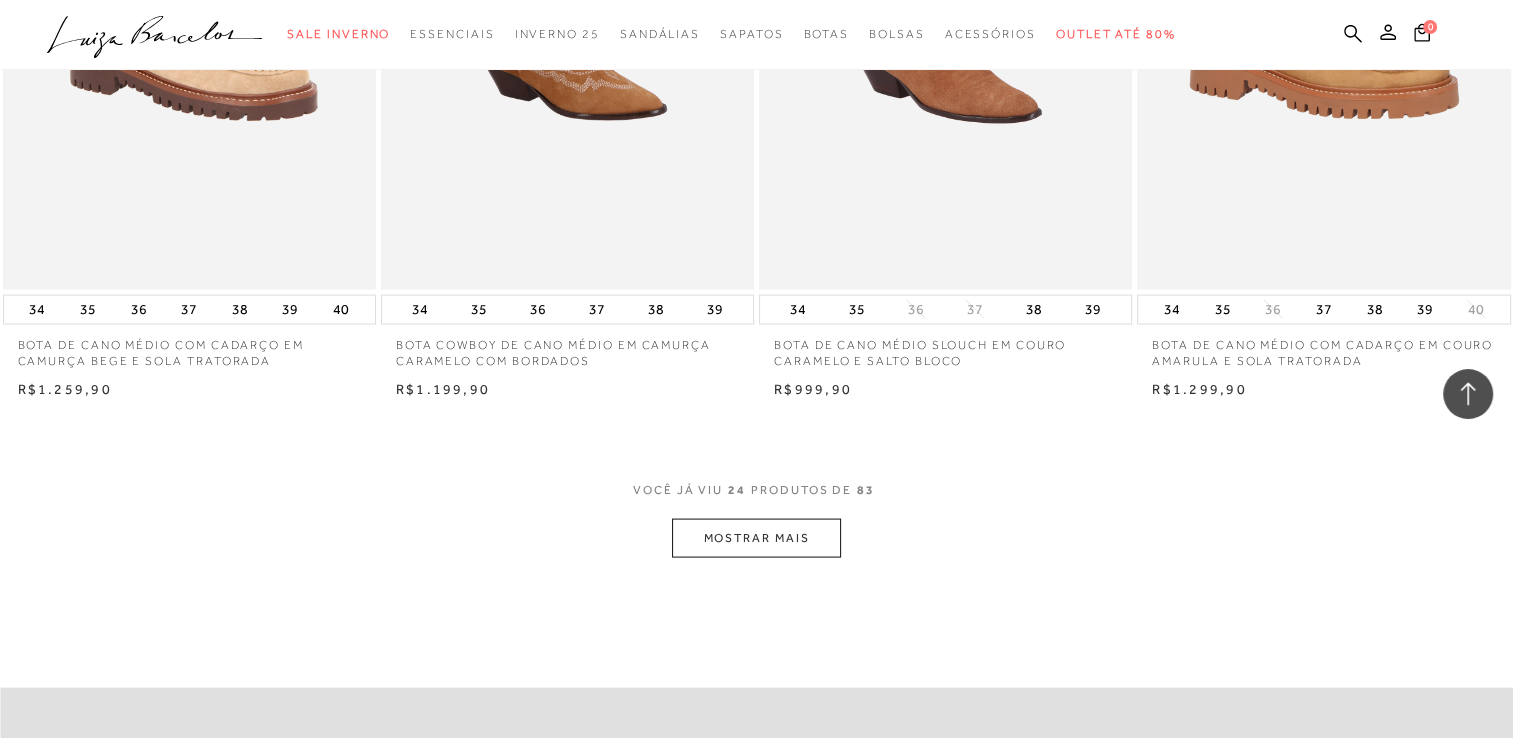 click on "MOSTRAR MAIS" at bounding box center (756, 538) 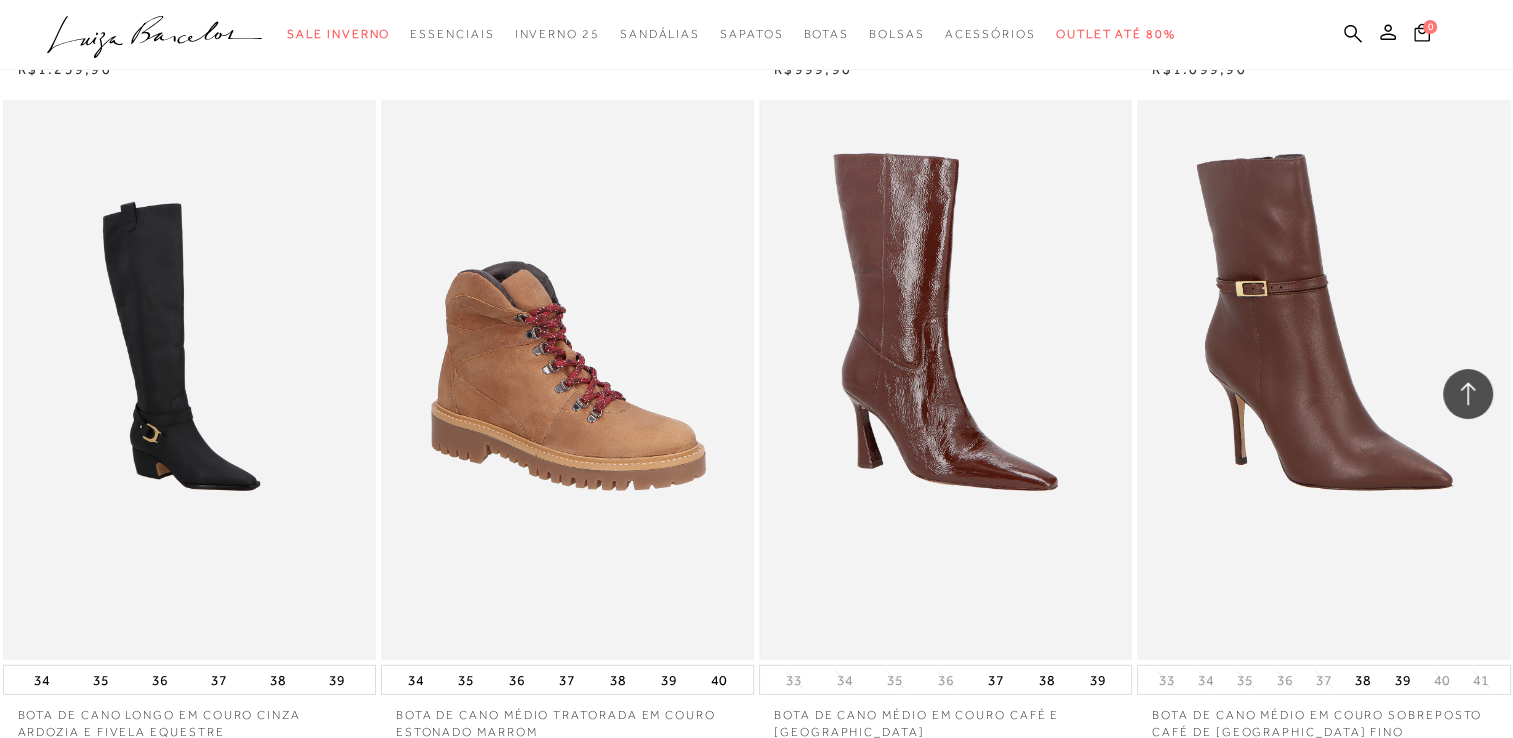 scroll, scrollTop: 6100, scrollLeft: 0, axis: vertical 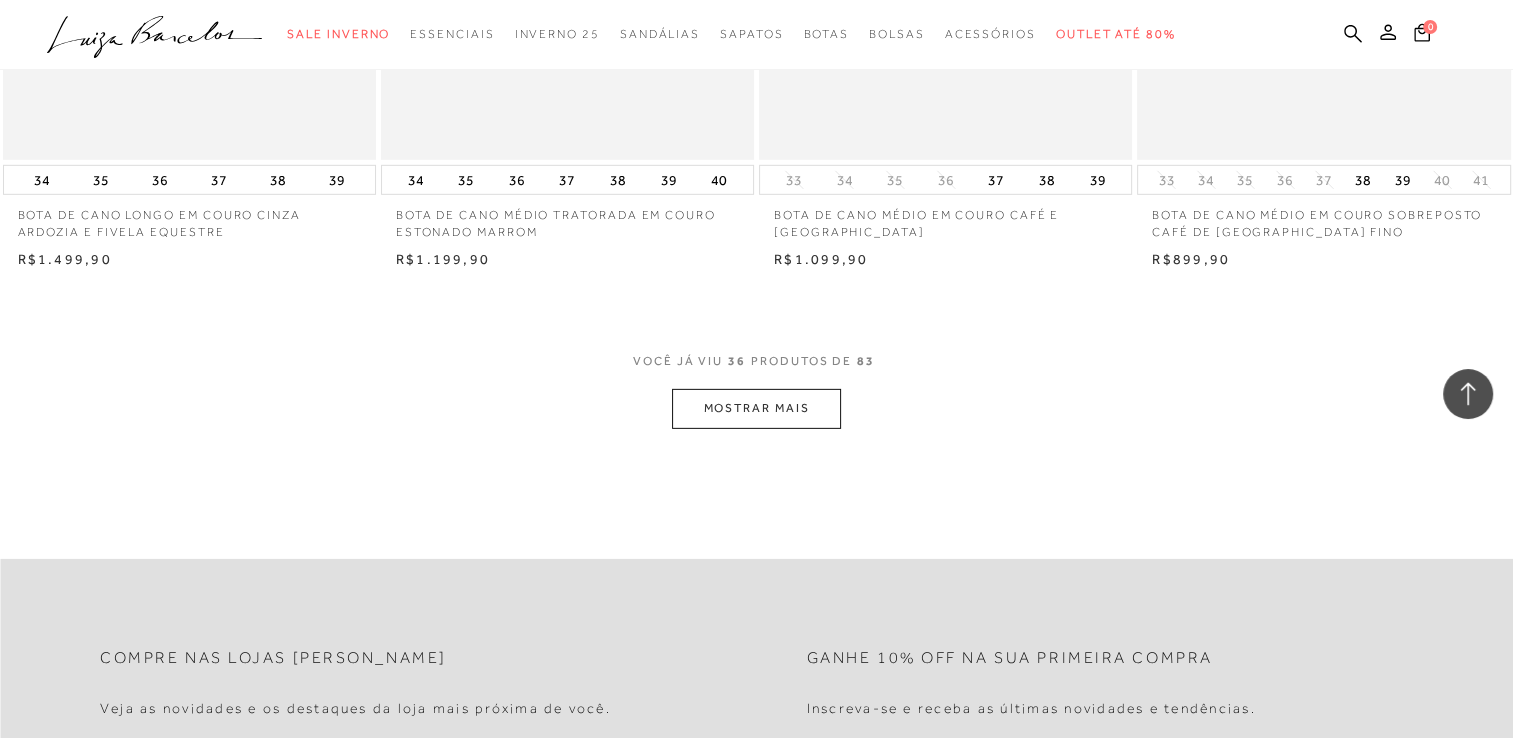 click on "MOSTRAR MAIS" at bounding box center [756, 408] 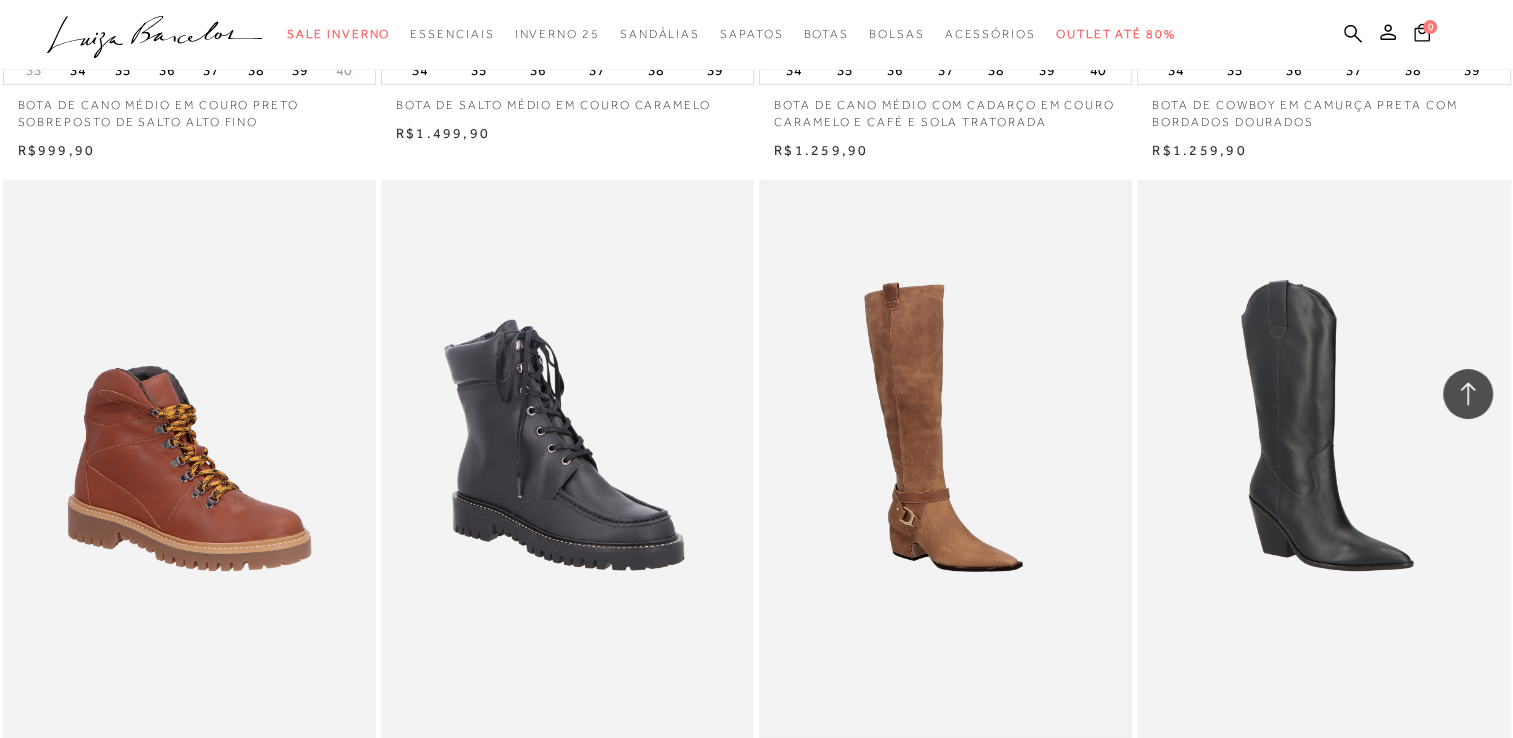scroll, scrollTop: 7200, scrollLeft: 0, axis: vertical 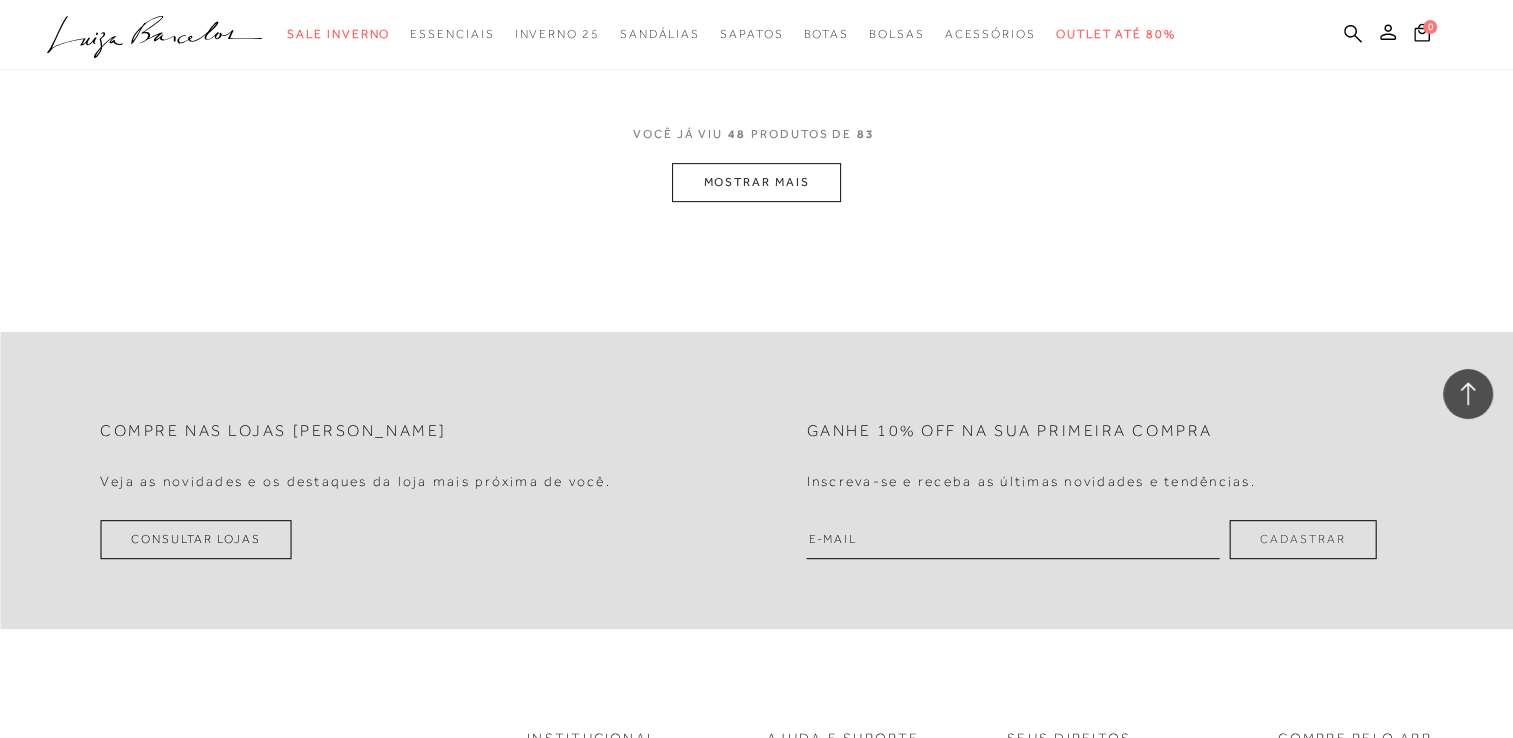 click on "MOSTRAR MAIS" at bounding box center [756, 182] 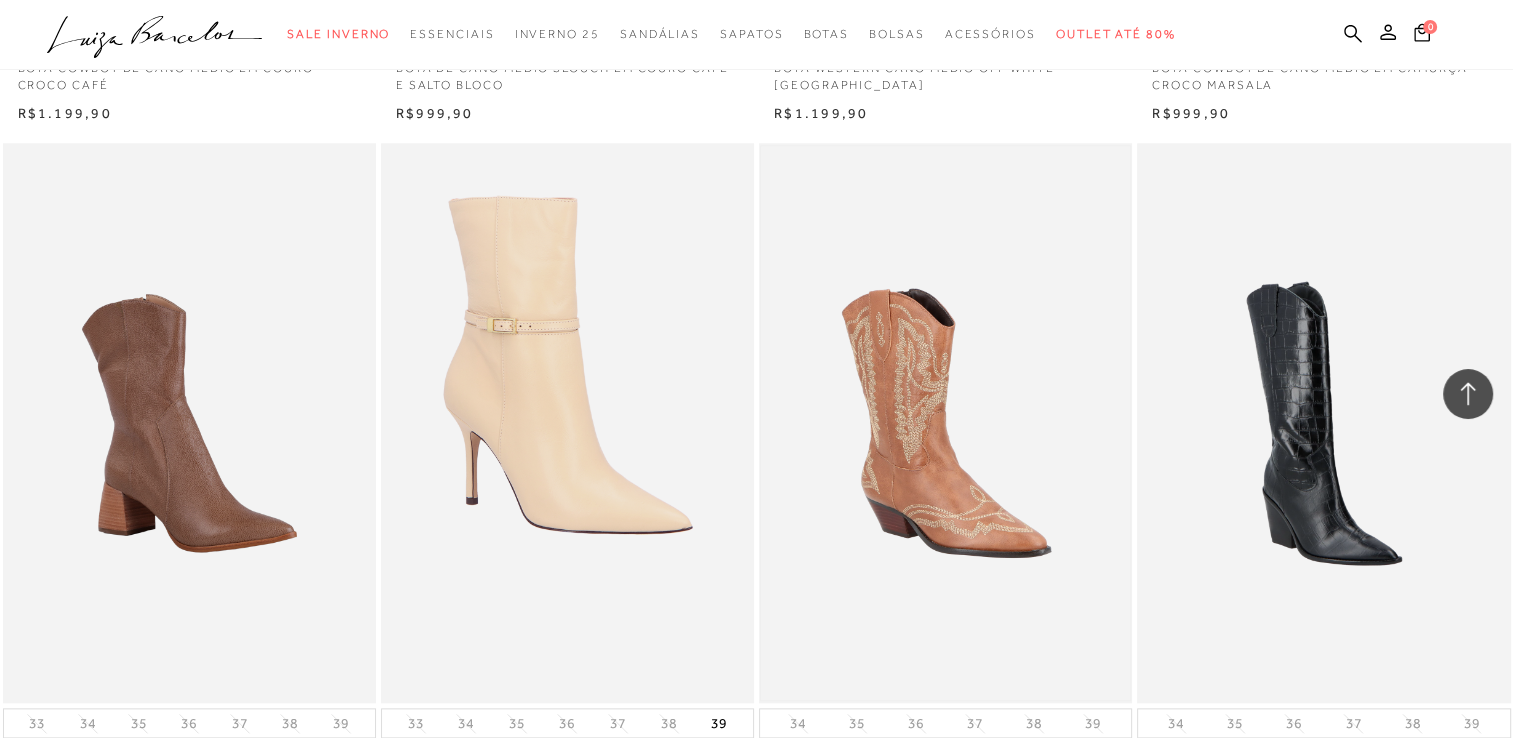 scroll, scrollTop: 10100, scrollLeft: 0, axis: vertical 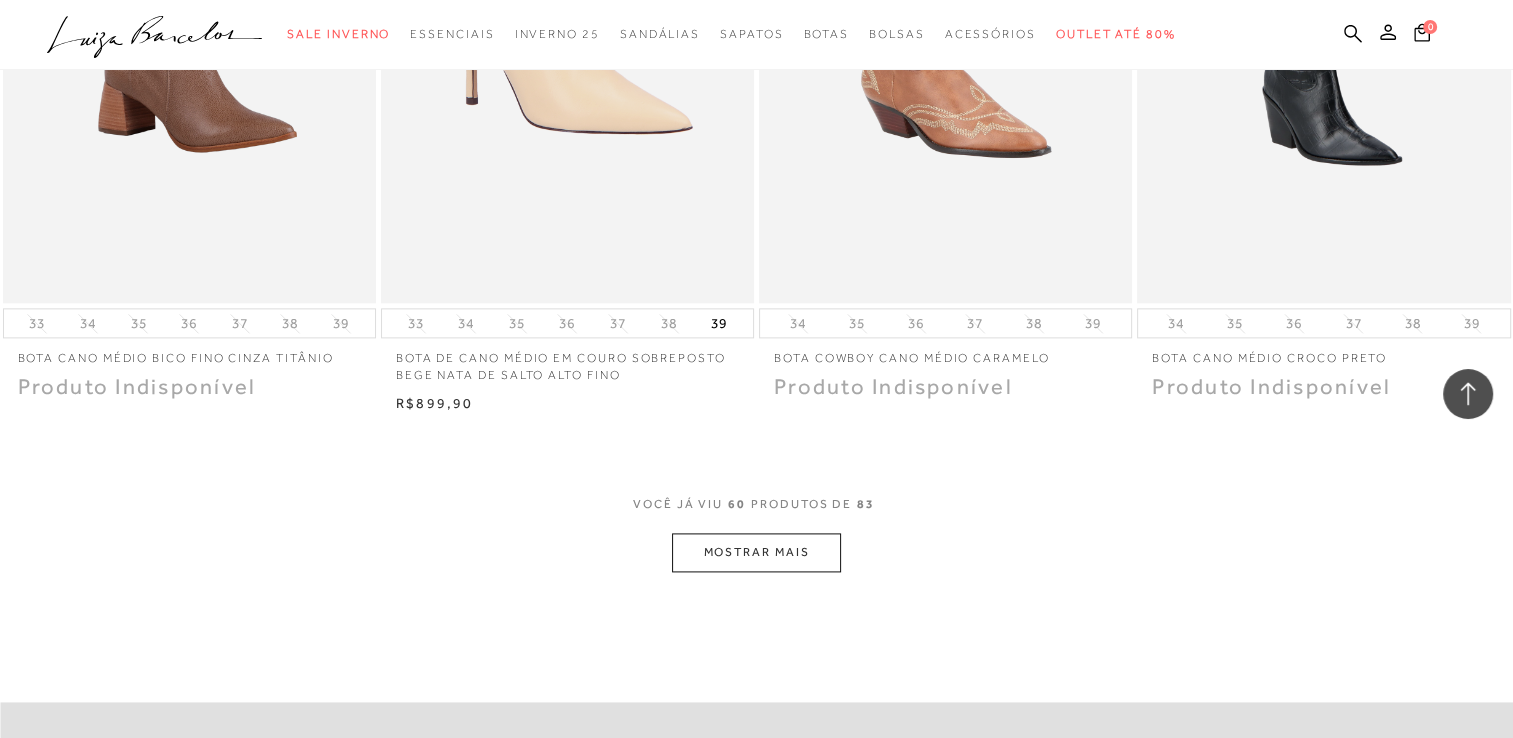 click on "MOSTRAR MAIS" at bounding box center [756, 552] 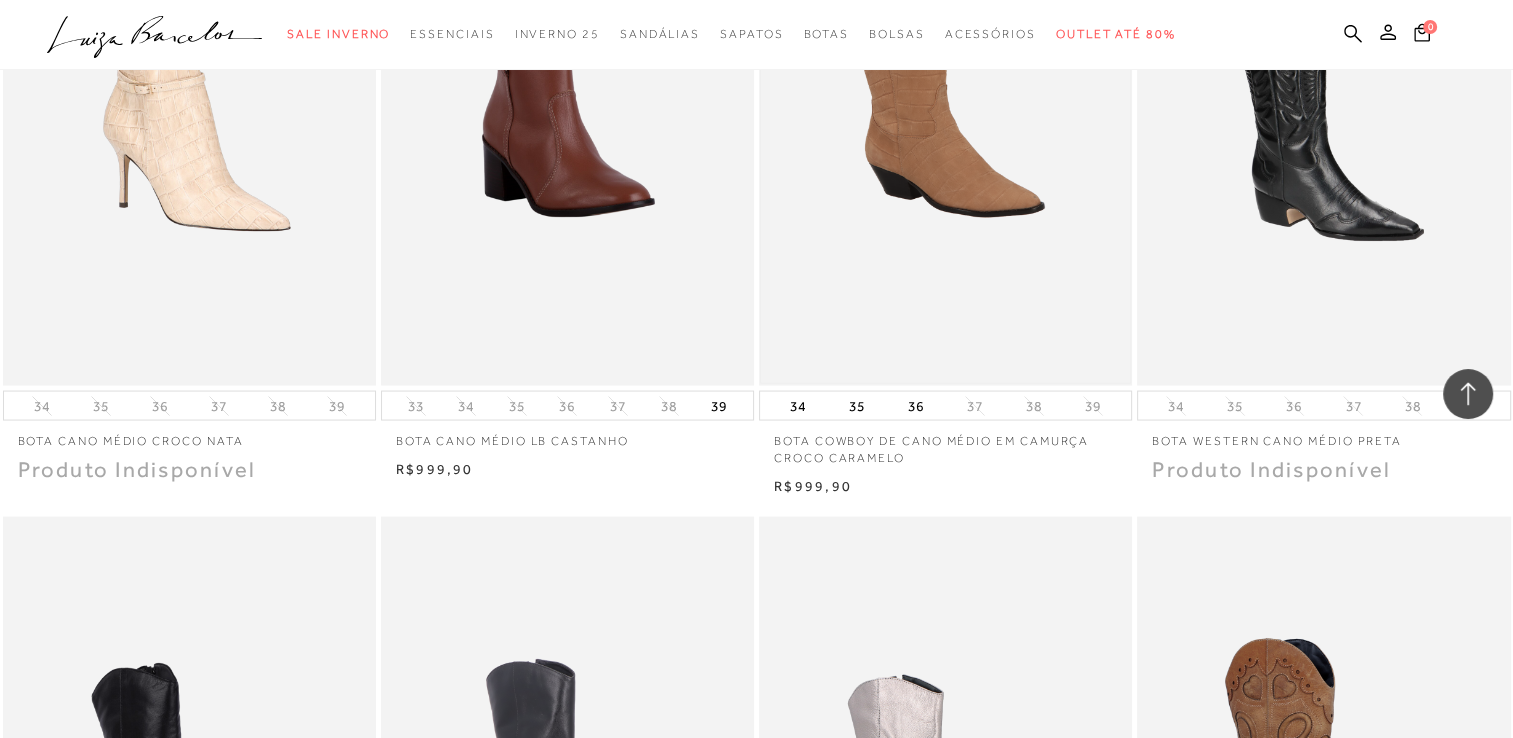 scroll, scrollTop: 11300, scrollLeft: 0, axis: vertical 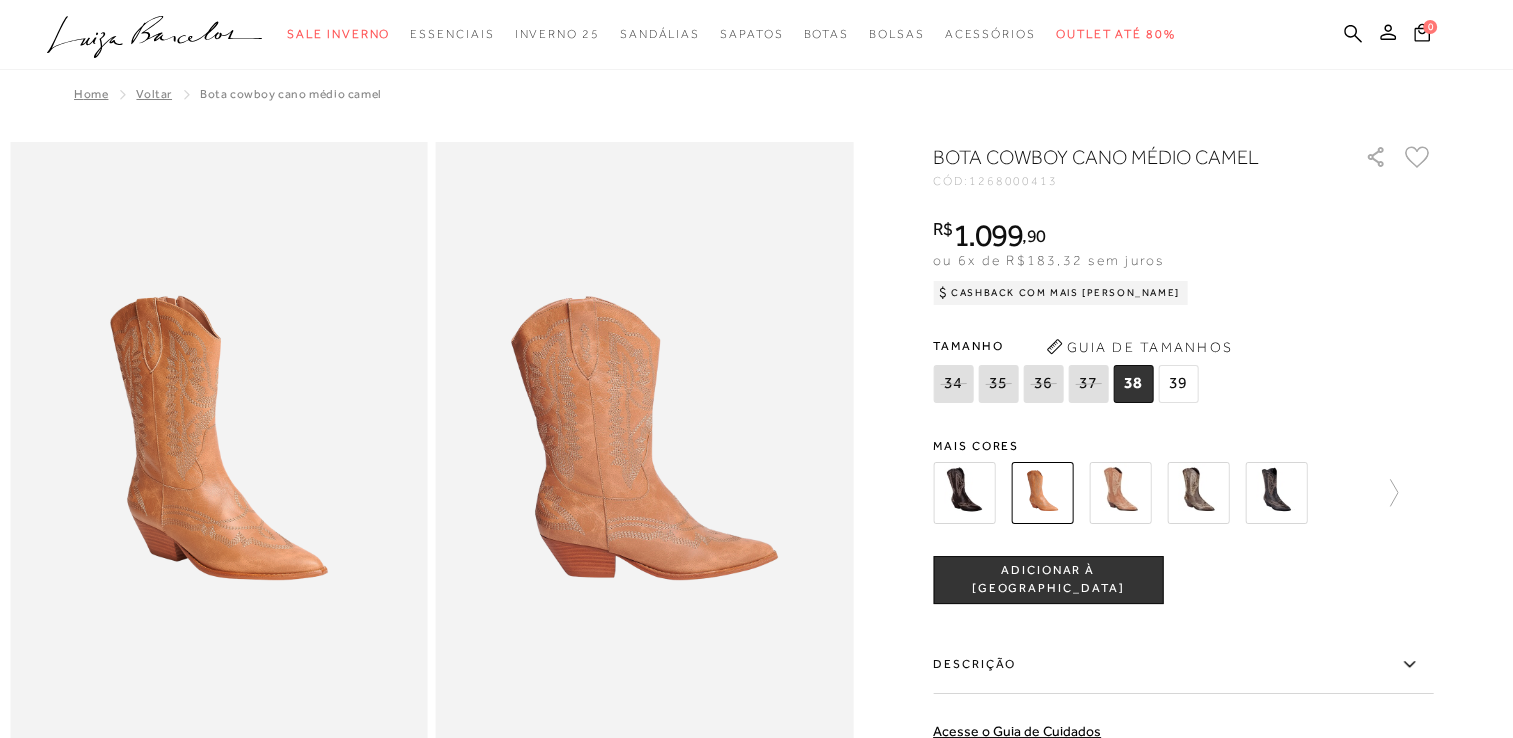 click at bounding box center (964, 493) 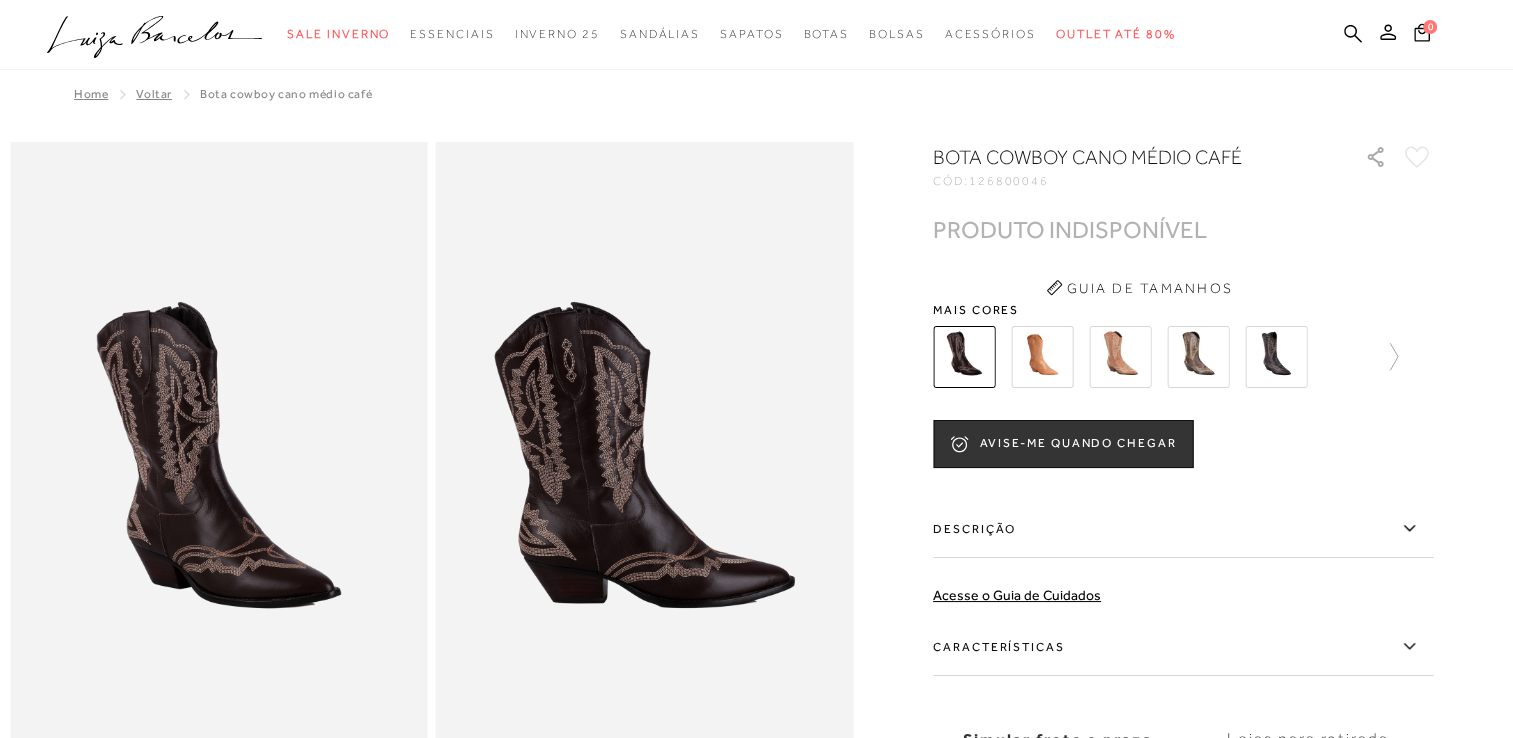 click at bounding box center [1276, 357] 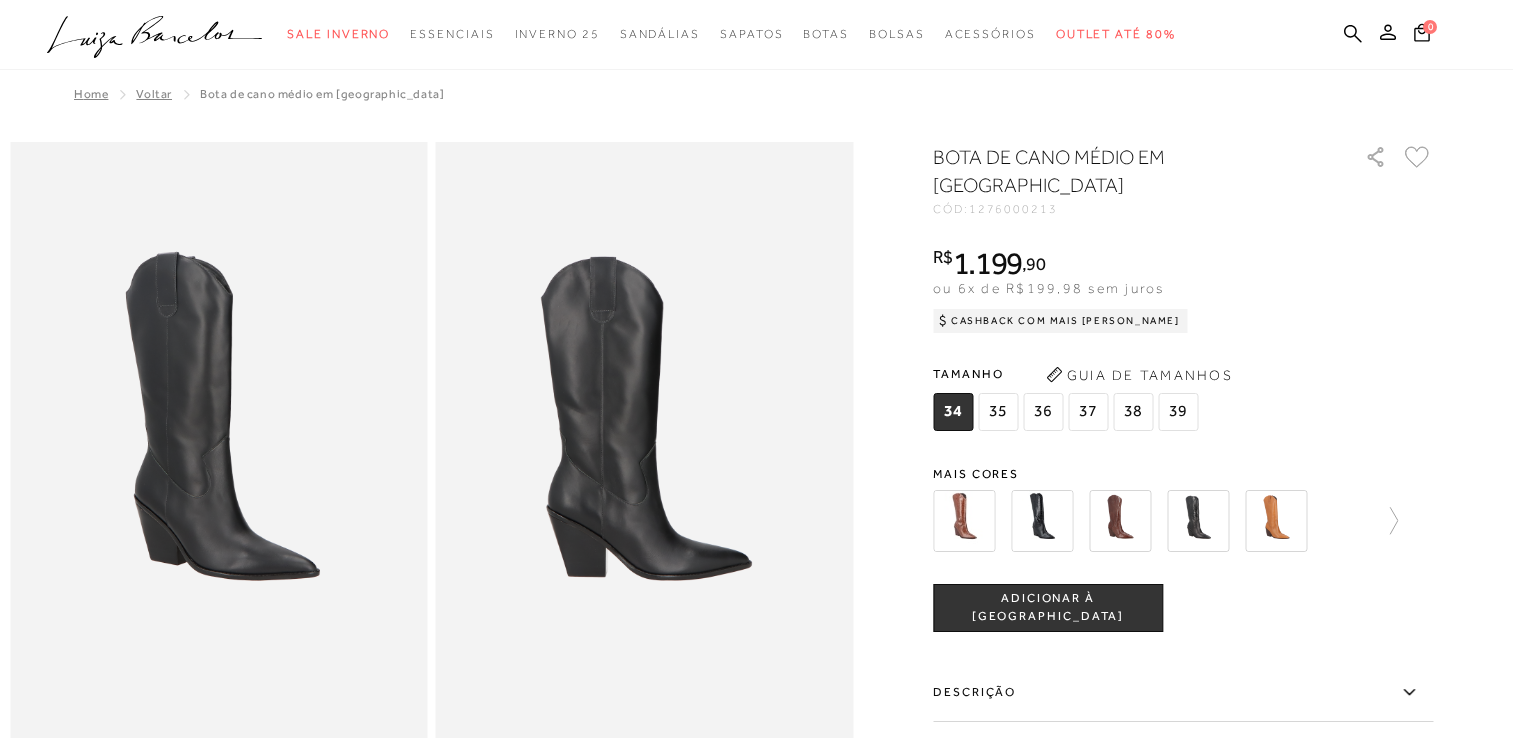 scroll, scrollTop: 0, scrollLeft: 0, axis: both 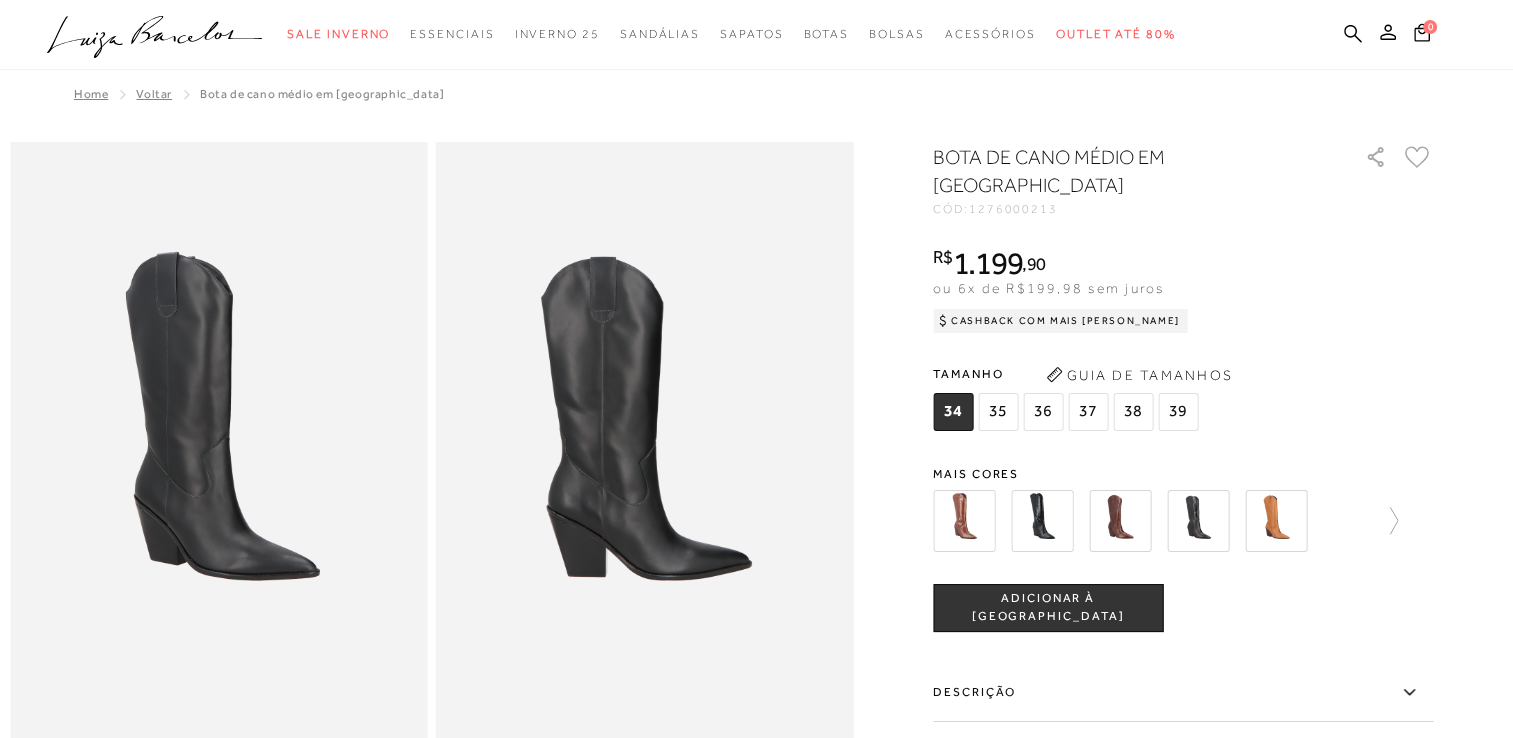 click at bounding box center [1198, 521] 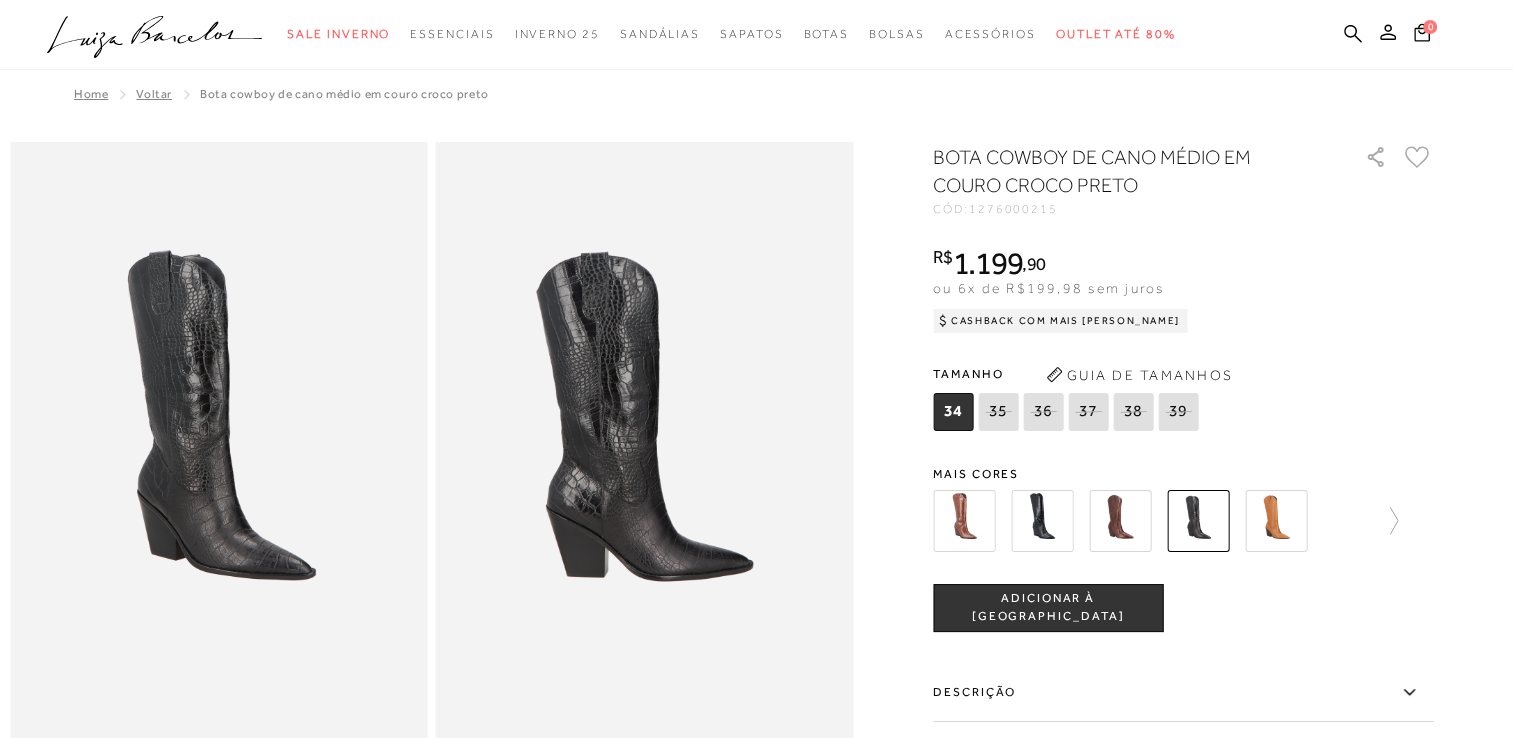 click at bounding box center (1042, 521) 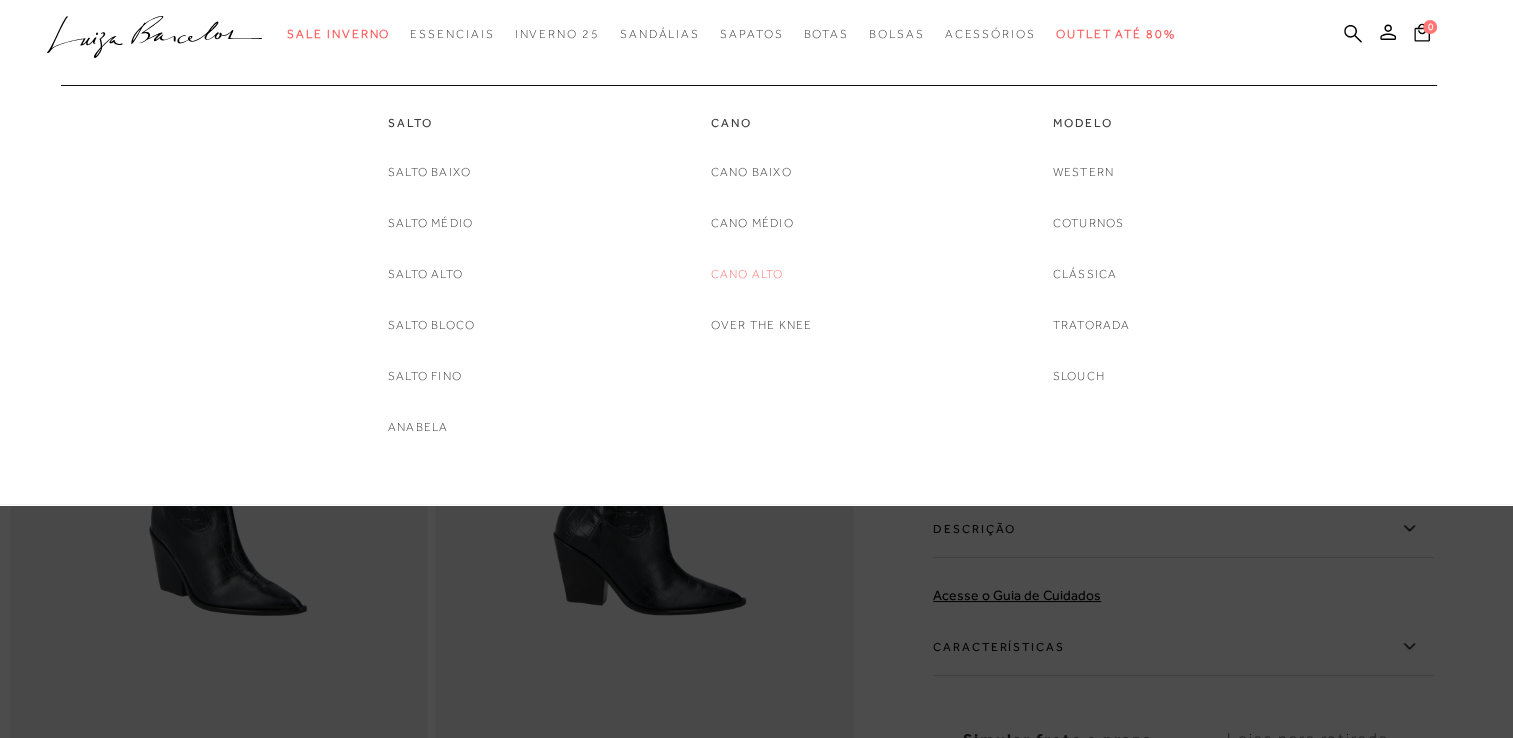 click on "Cano Alto" at bounding box center (747, 274) 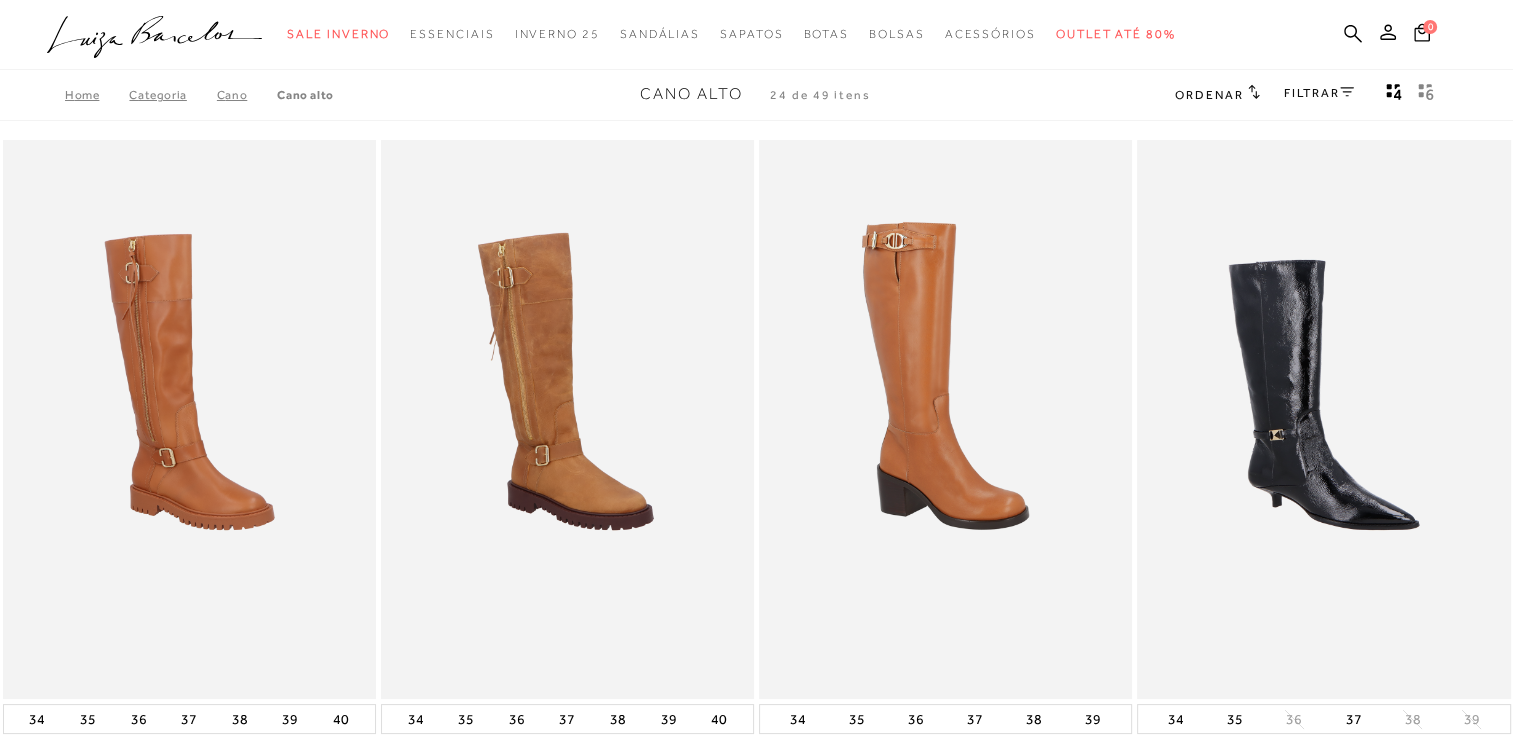 click on "FILTRAR" at bounding box center [1319, 93] 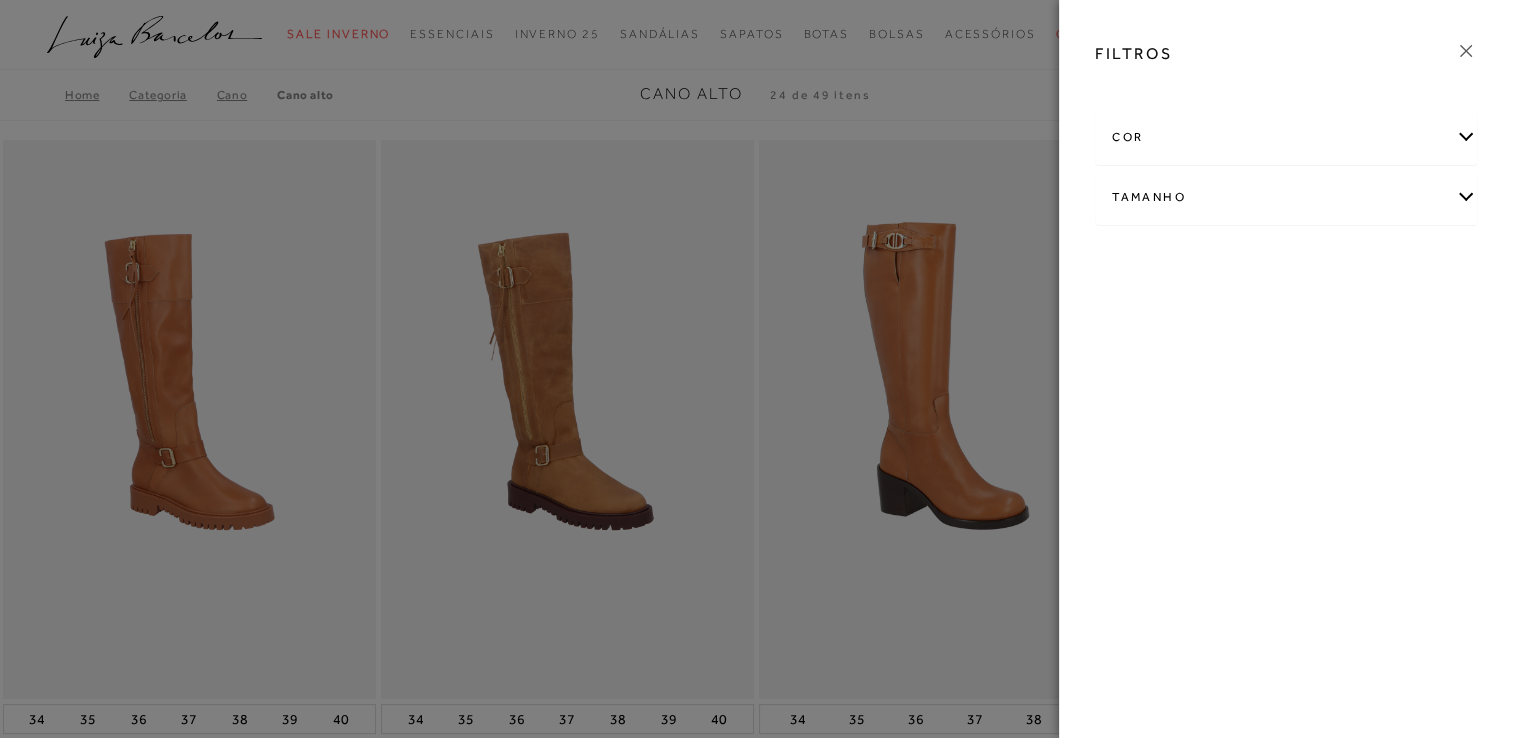 click on "cor" at bounding box center [1286, 137] 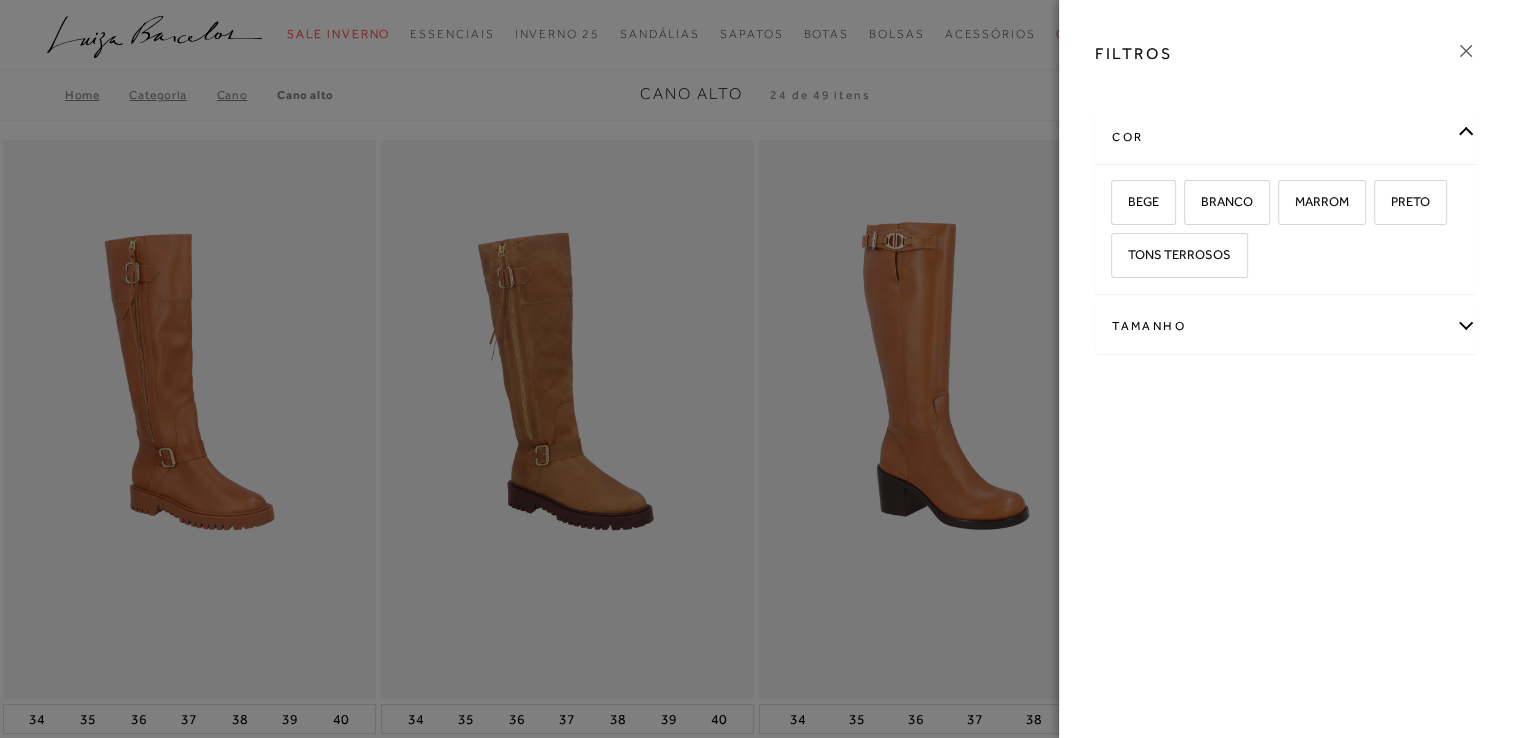 click on "cor" at bounding box center (1286, 137) 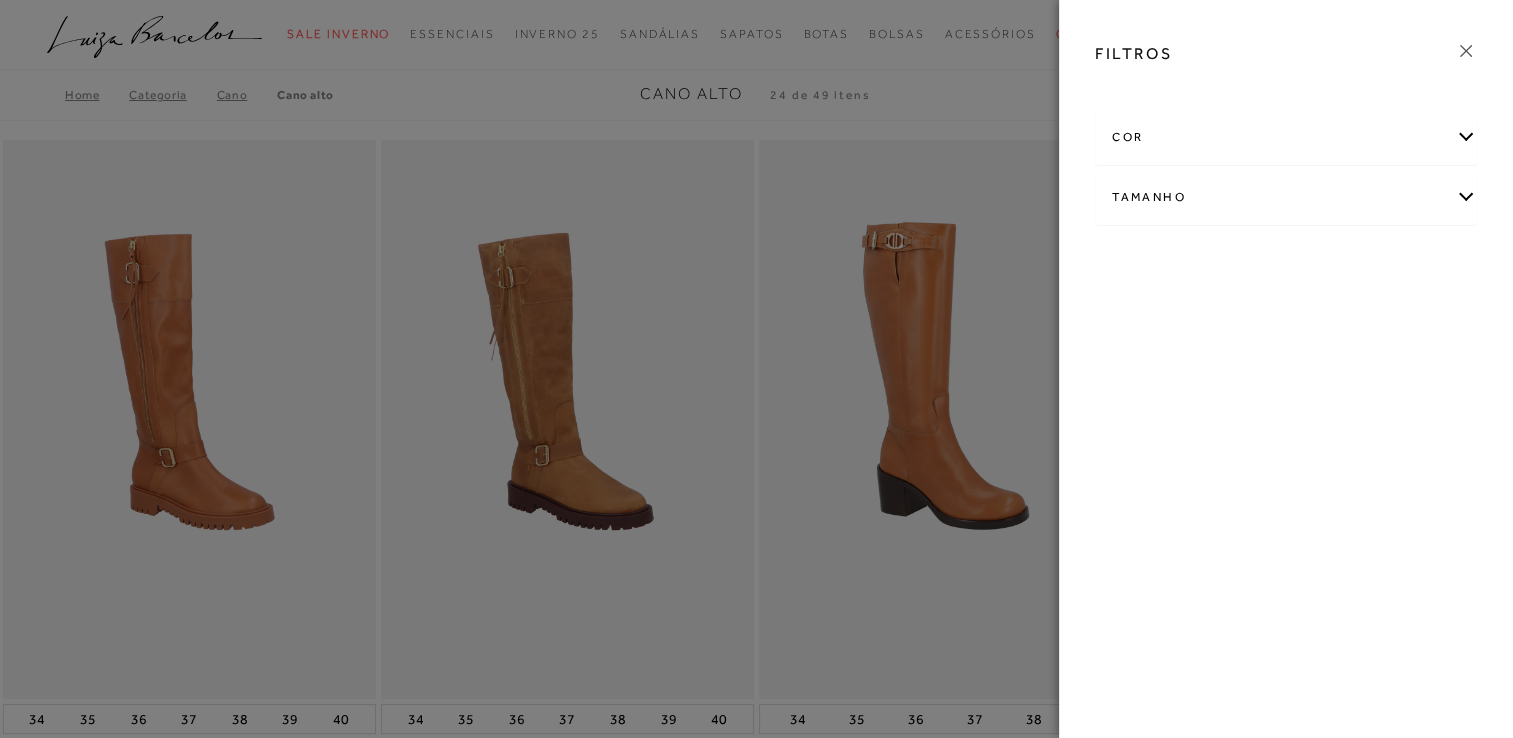 click on "Tamanho" at bounding box center [1286, 197] 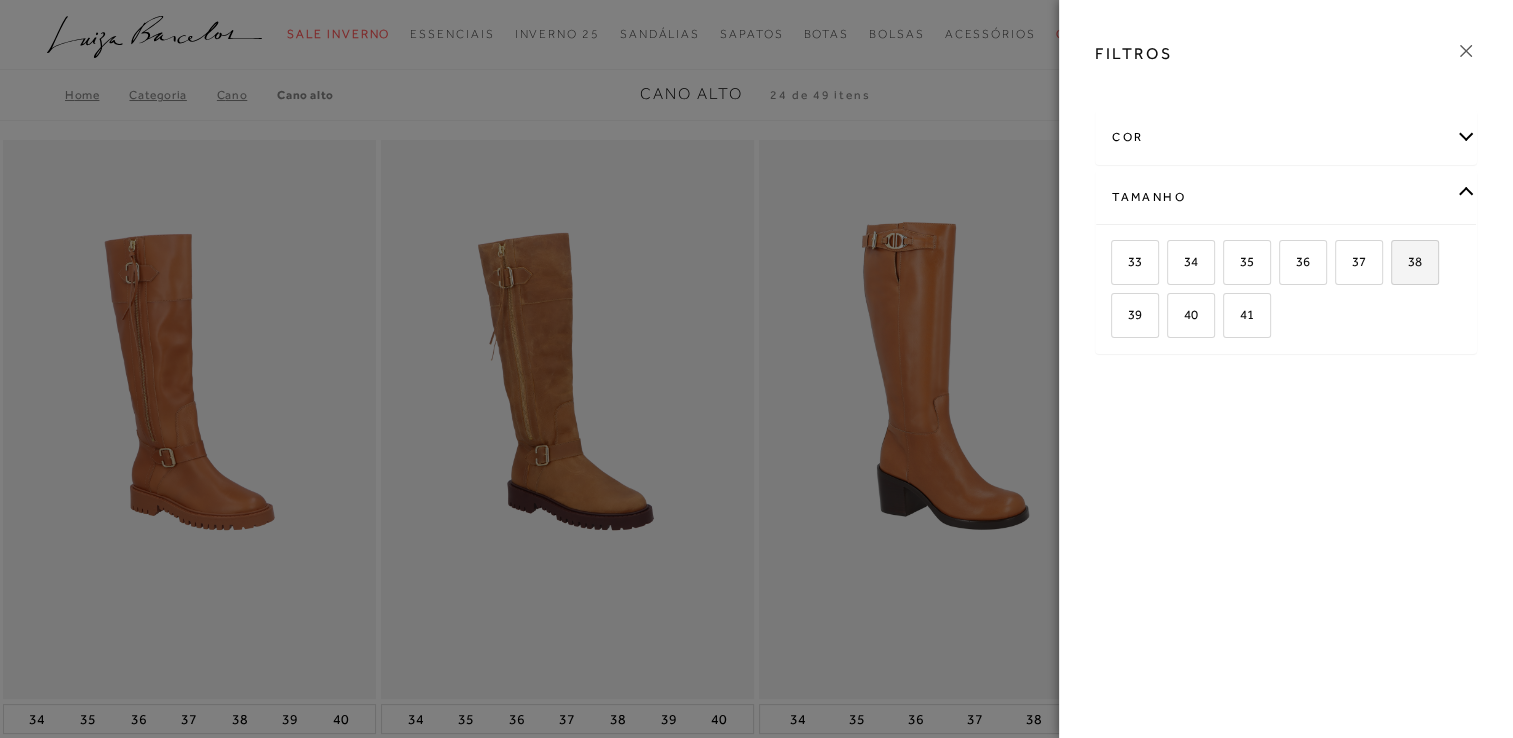 click on "38" at bounding box center (1415, 262) 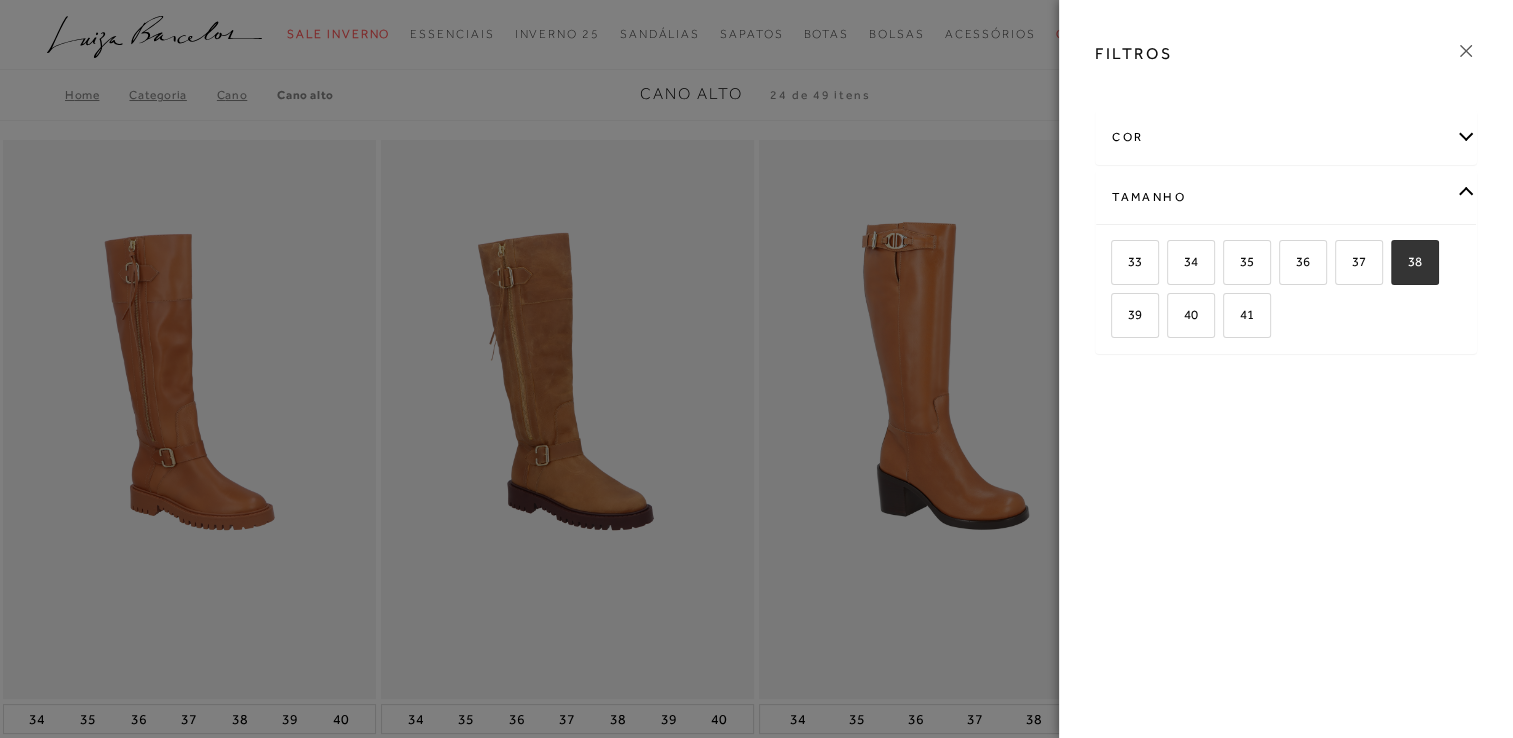 checkbox on "true" 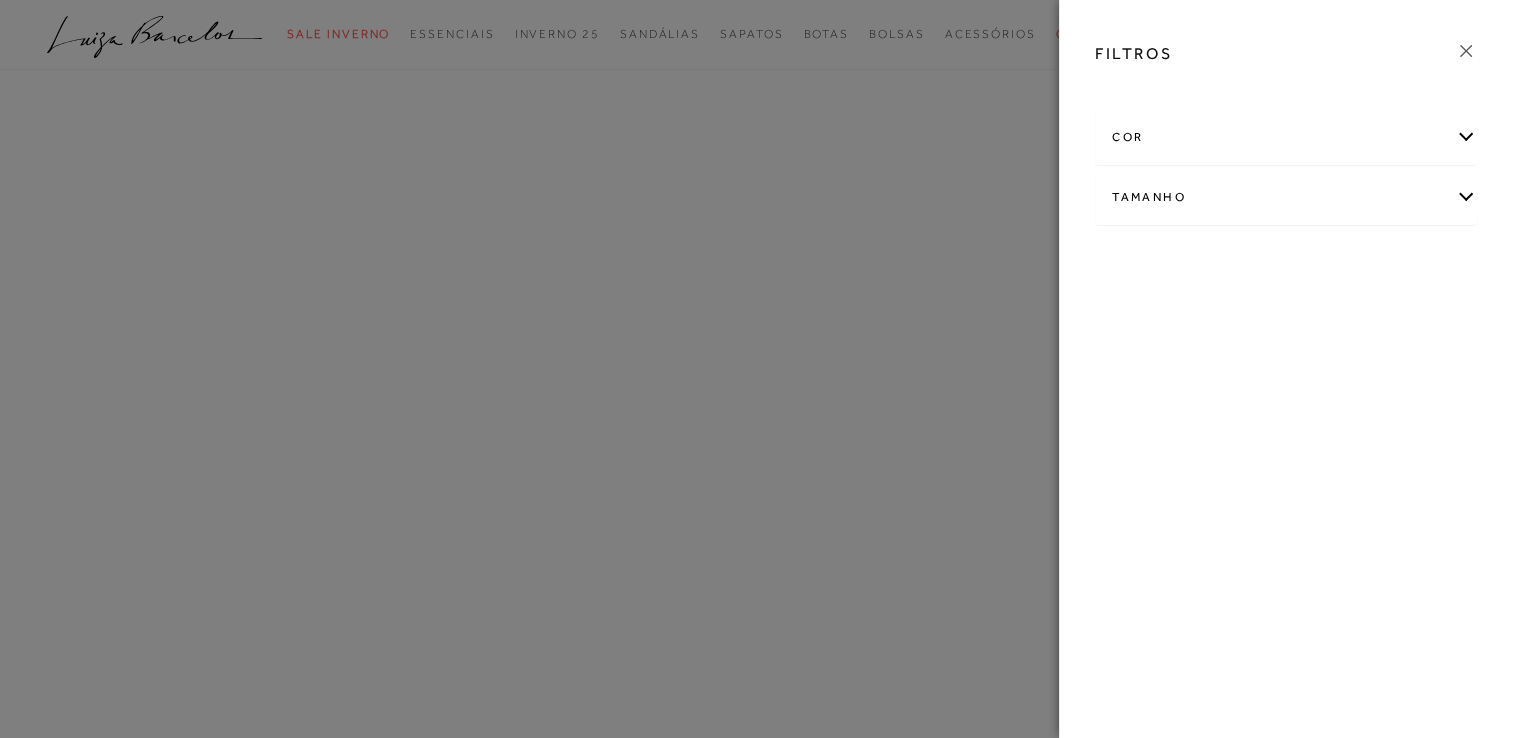 click on "cor" at bounding box center (1286, 137) 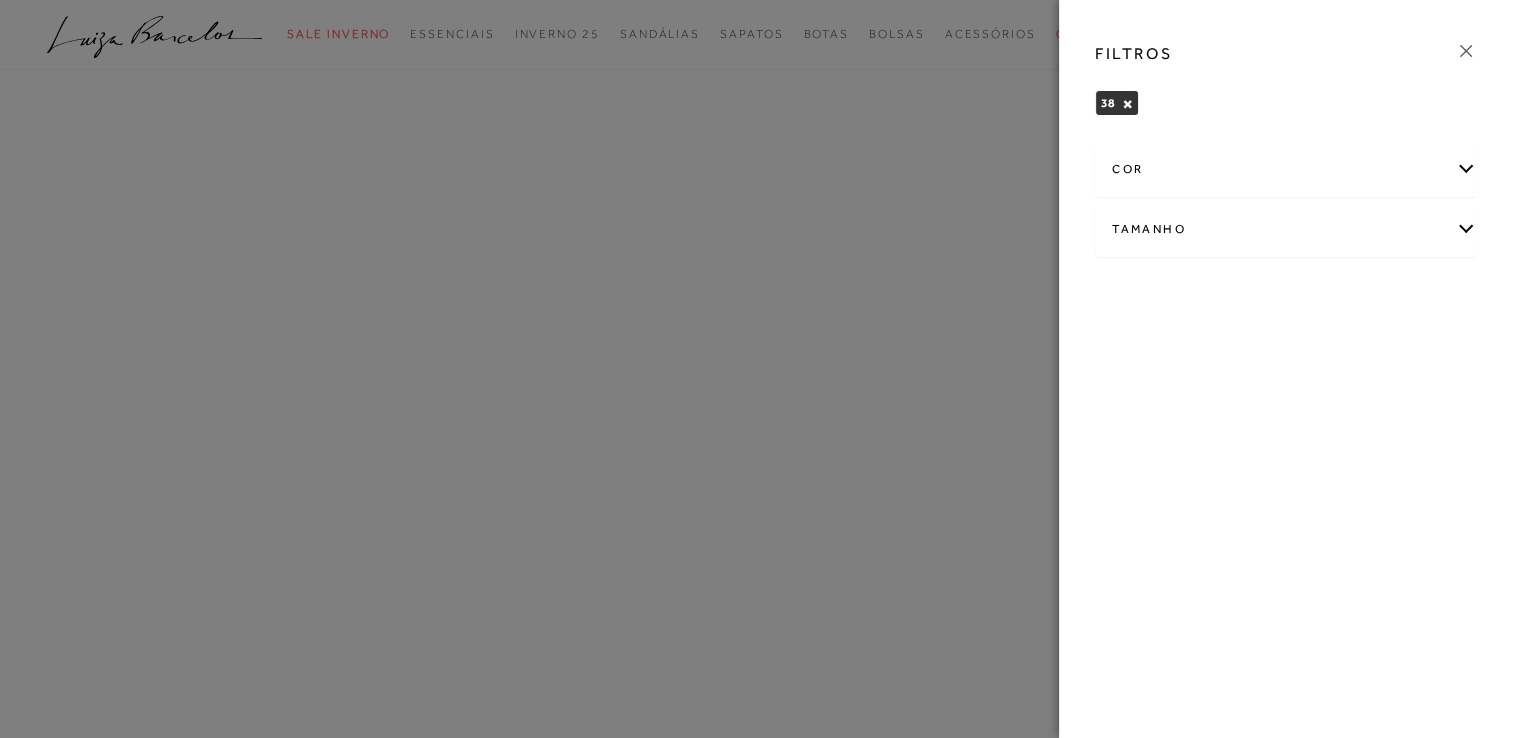 click on "cor" at bounding box center (1286, 169) 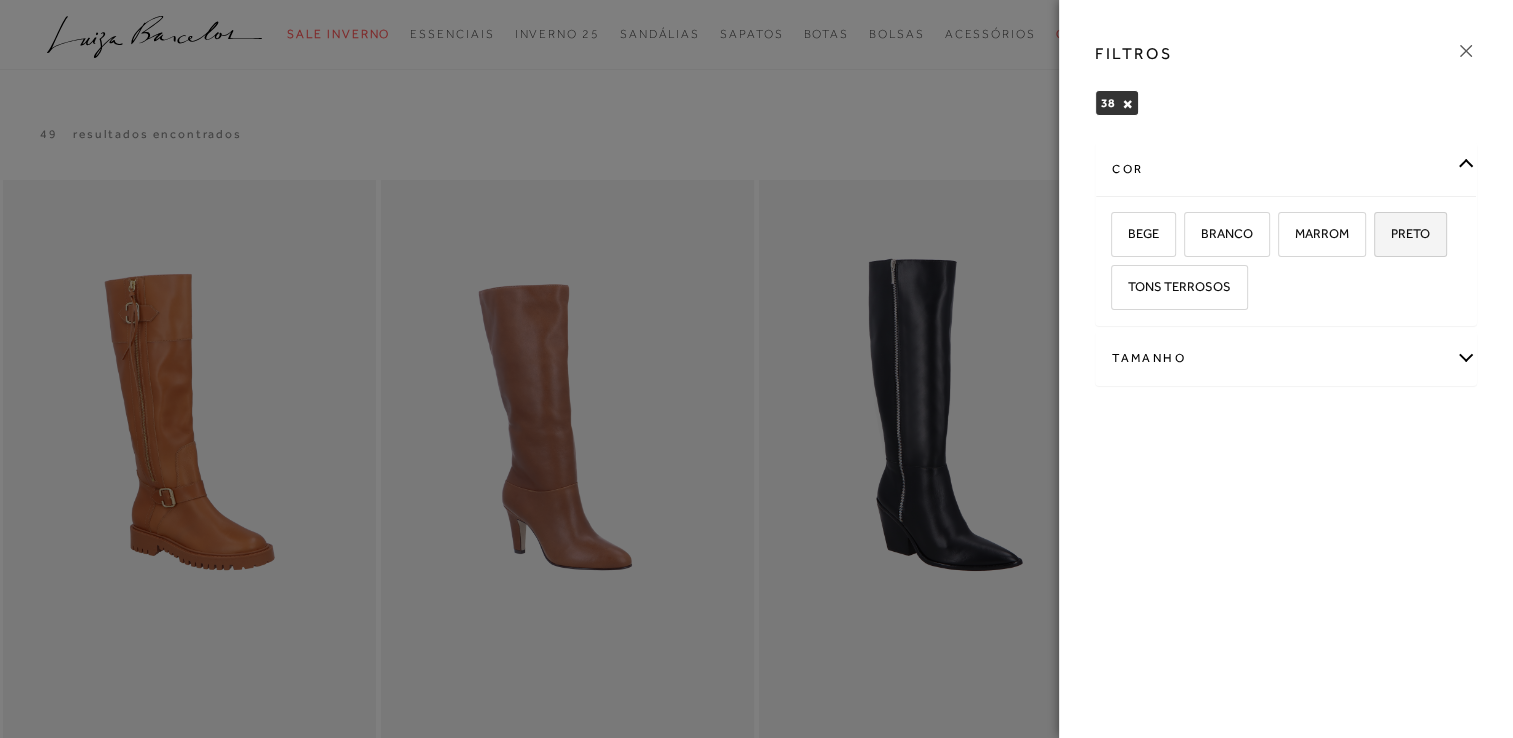 click on "PRETO" at bounding box center (1410, 234) 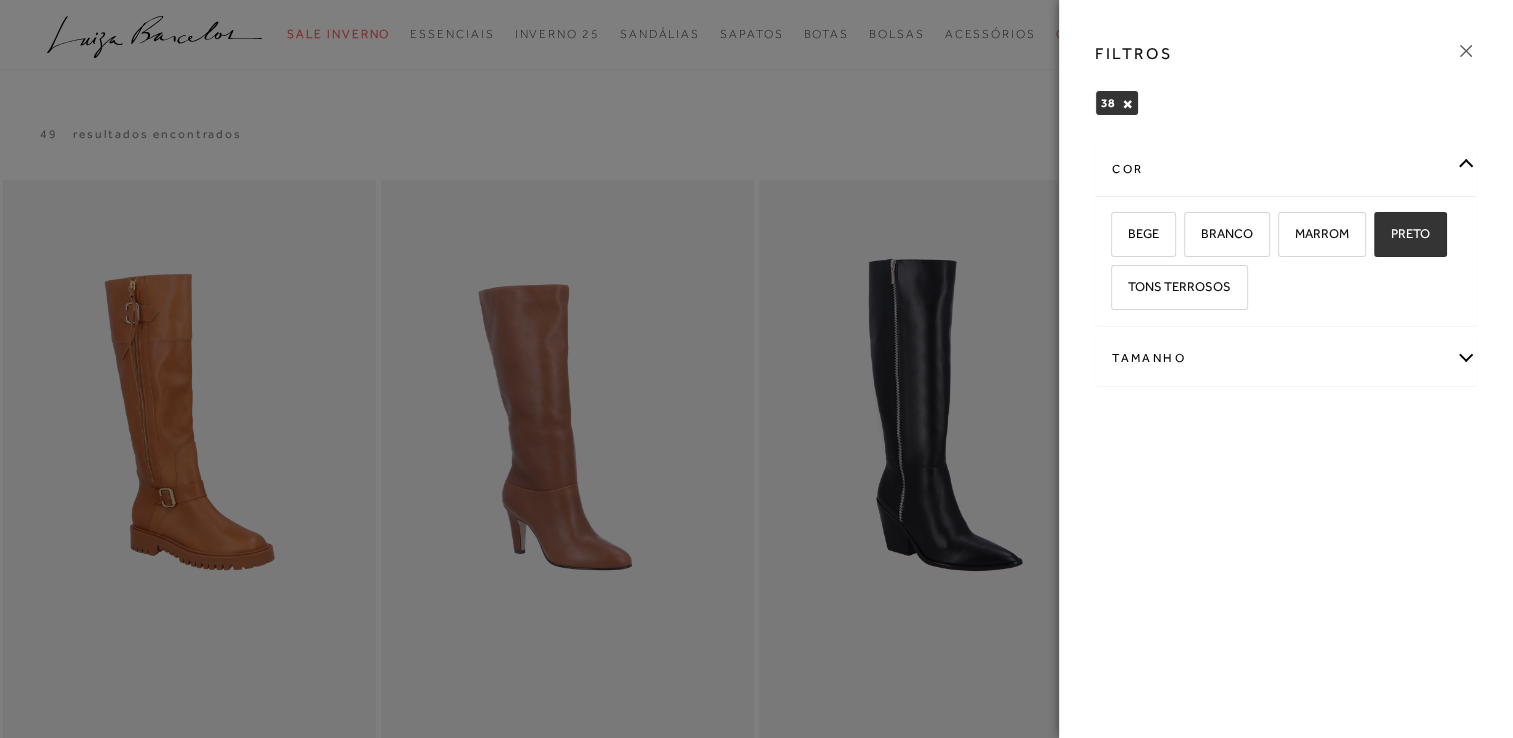 checkbox on "true" 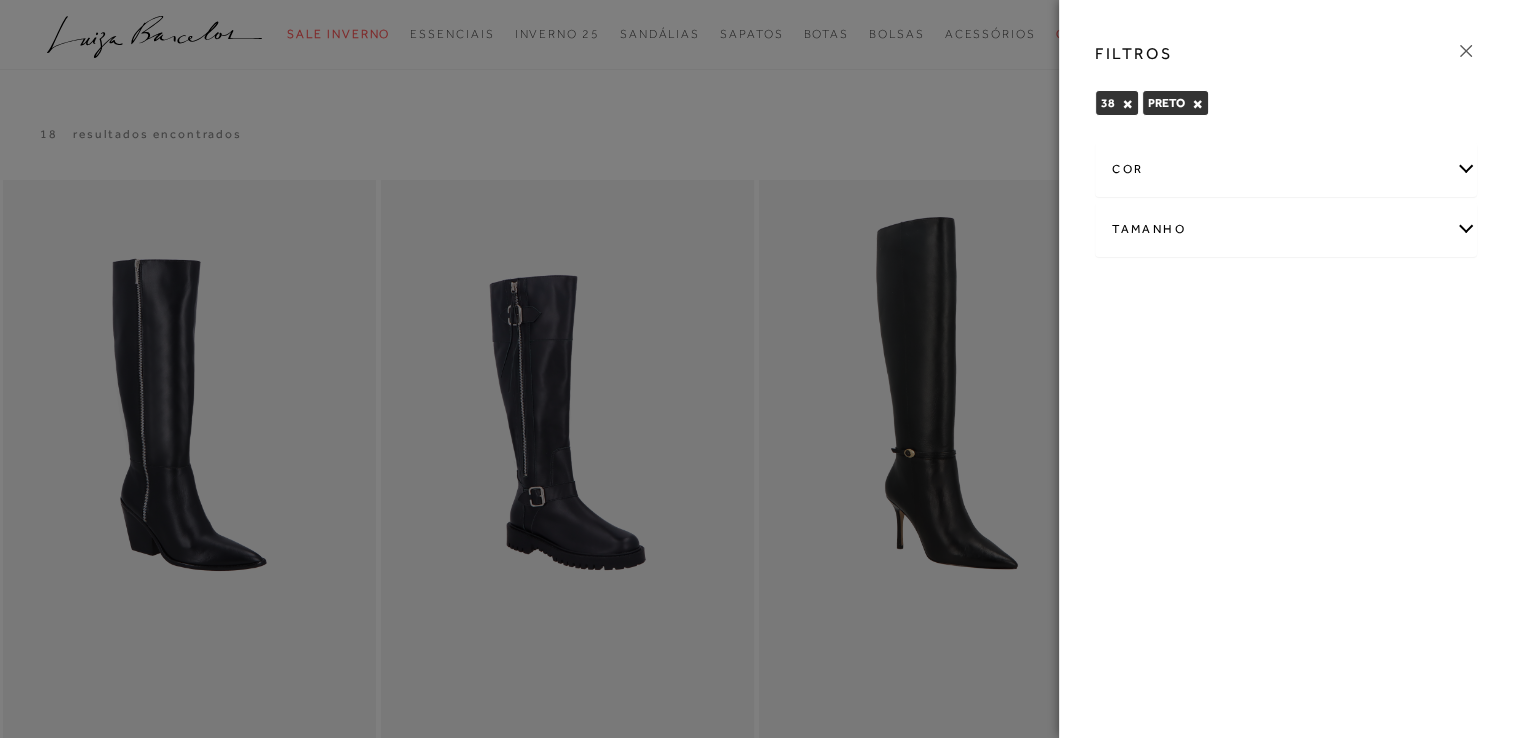 click on "cor" at bounding box center (1286, 169) 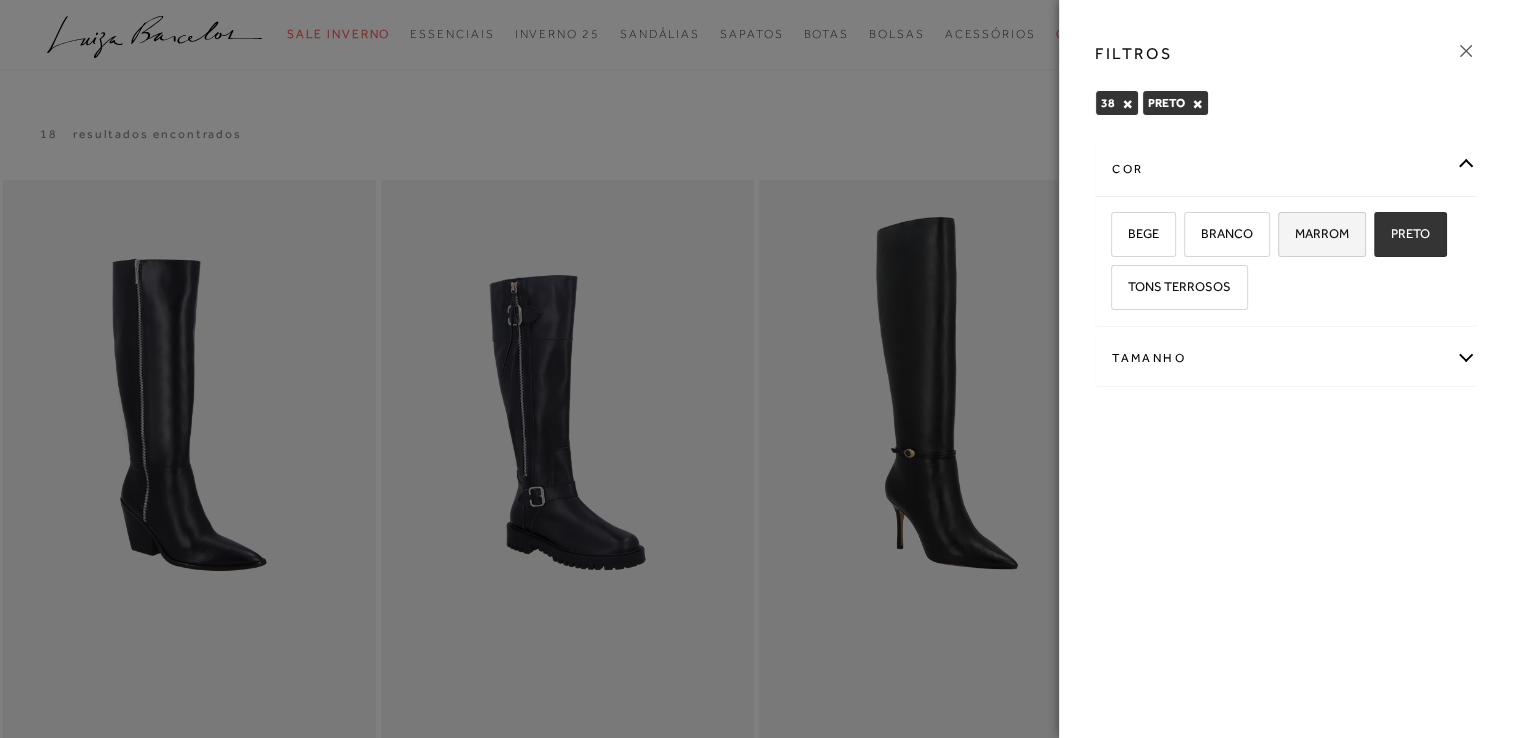 click on "MARROM" at bounding box center (1314, 233) 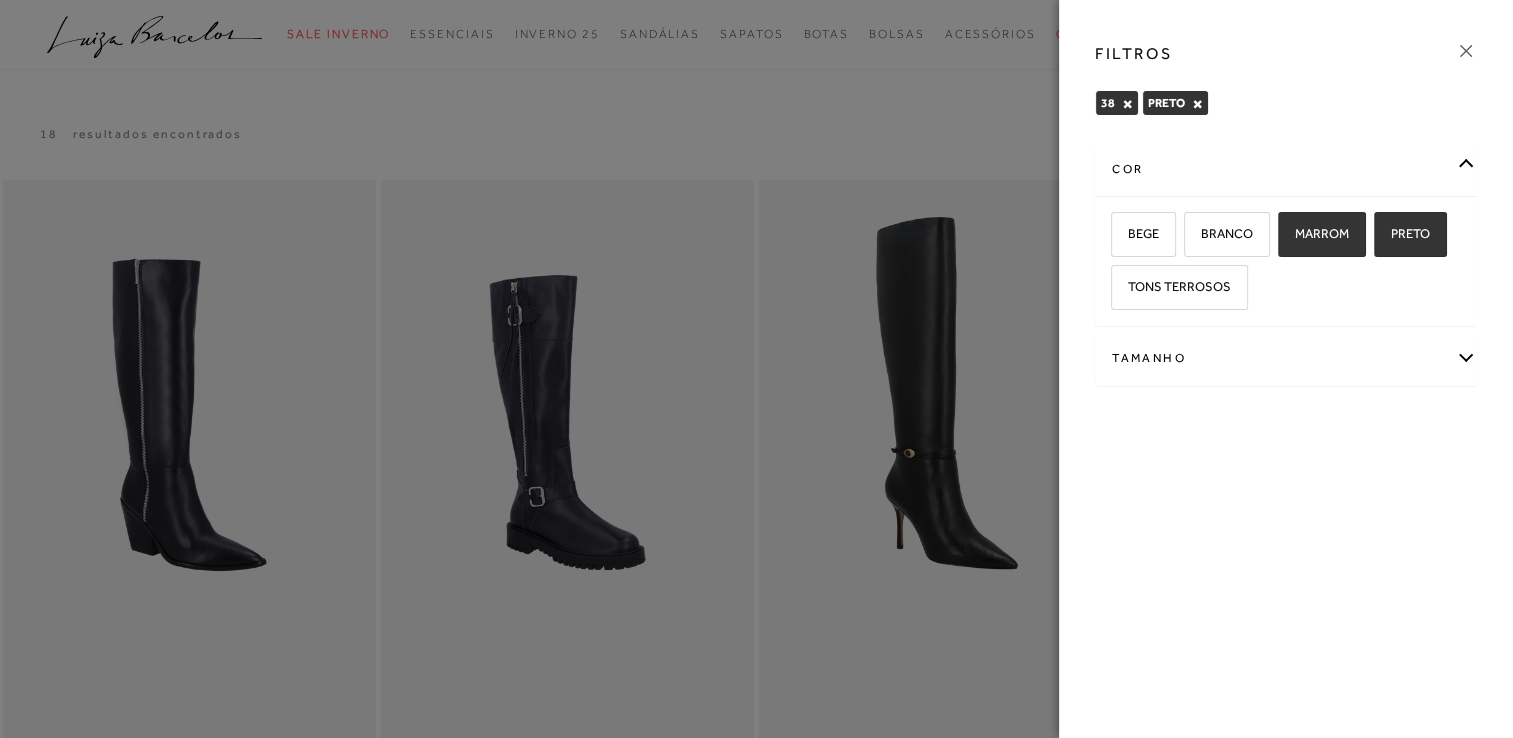 checkbox on "true" 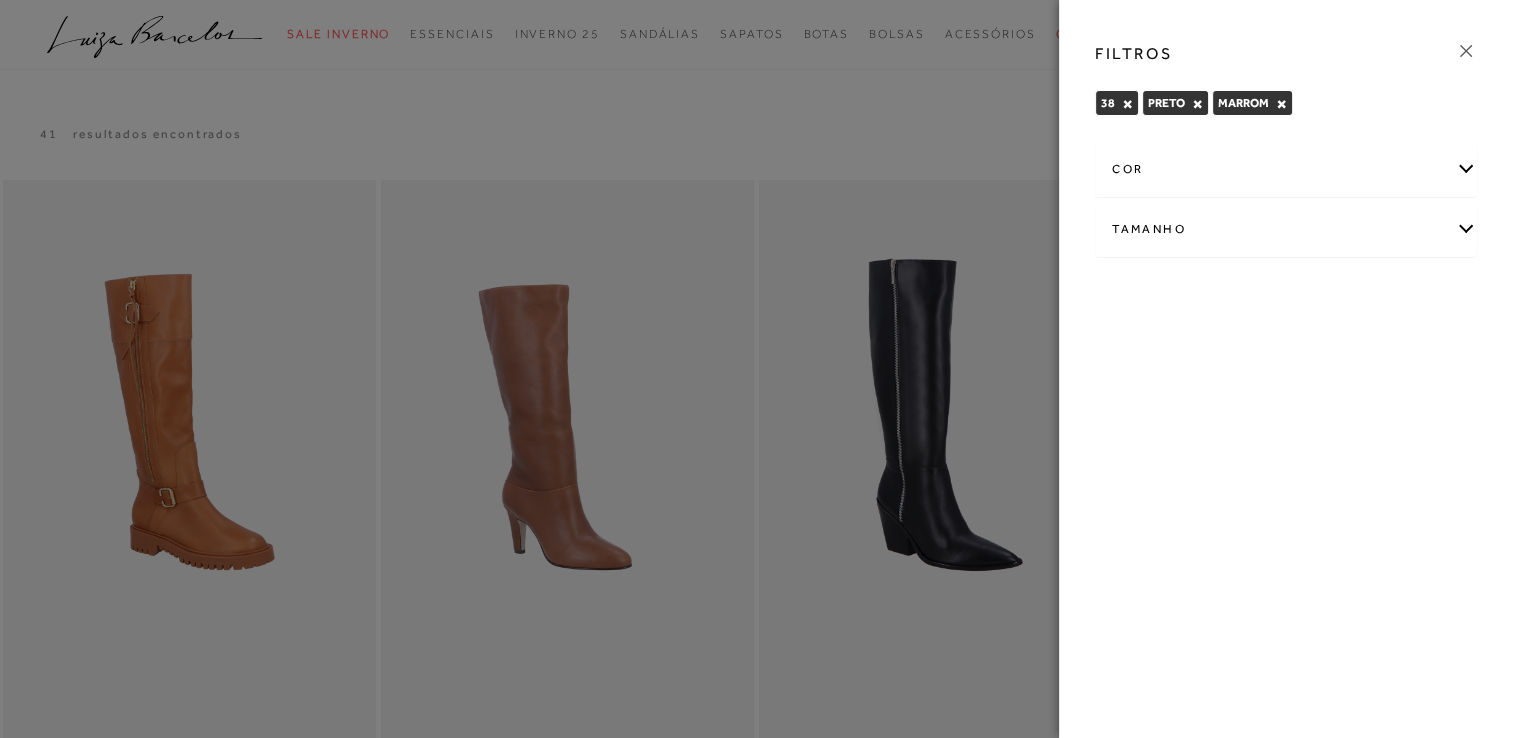 click at bounding box center (756, 369) 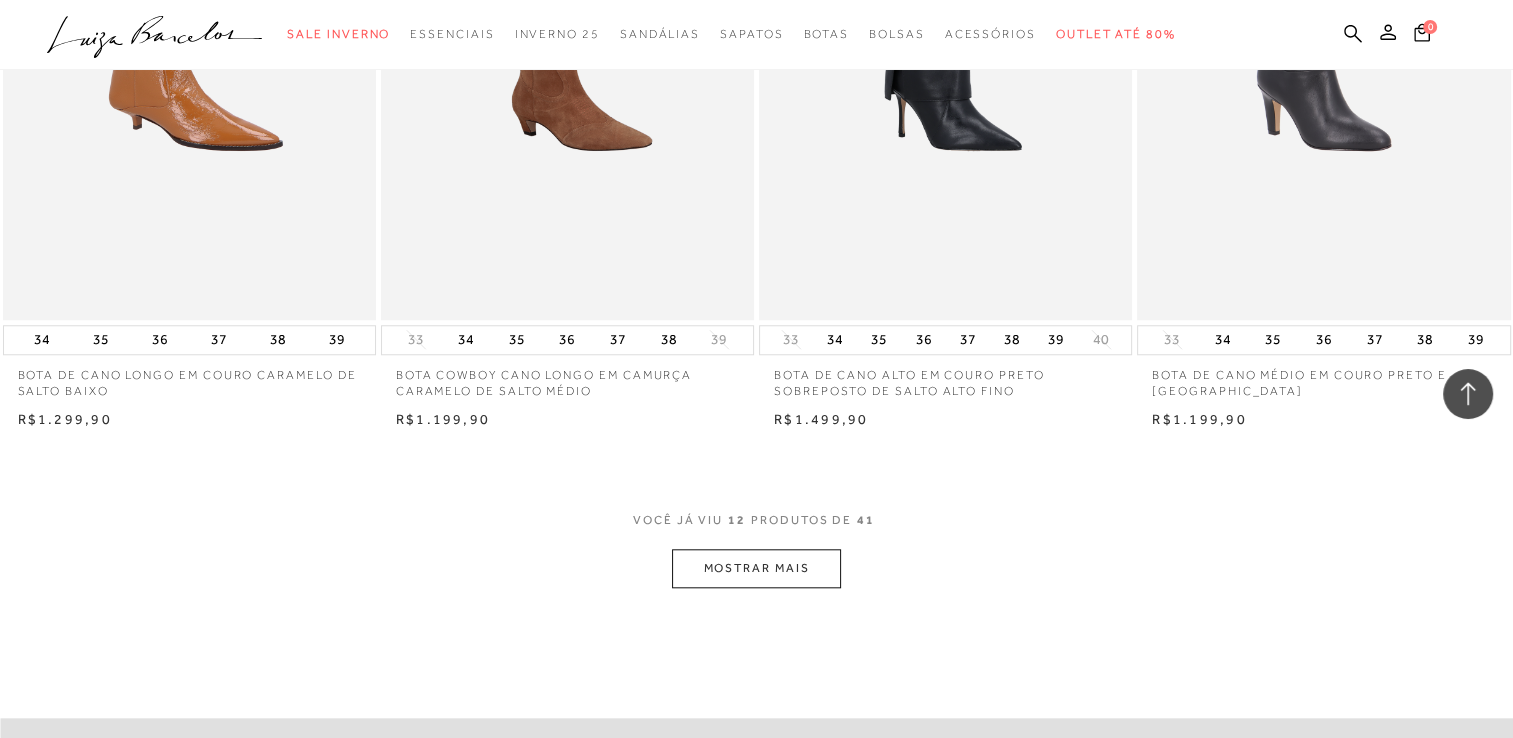 scroll, scrollTop: 2100, scrollLeft: 0, axis: vertical 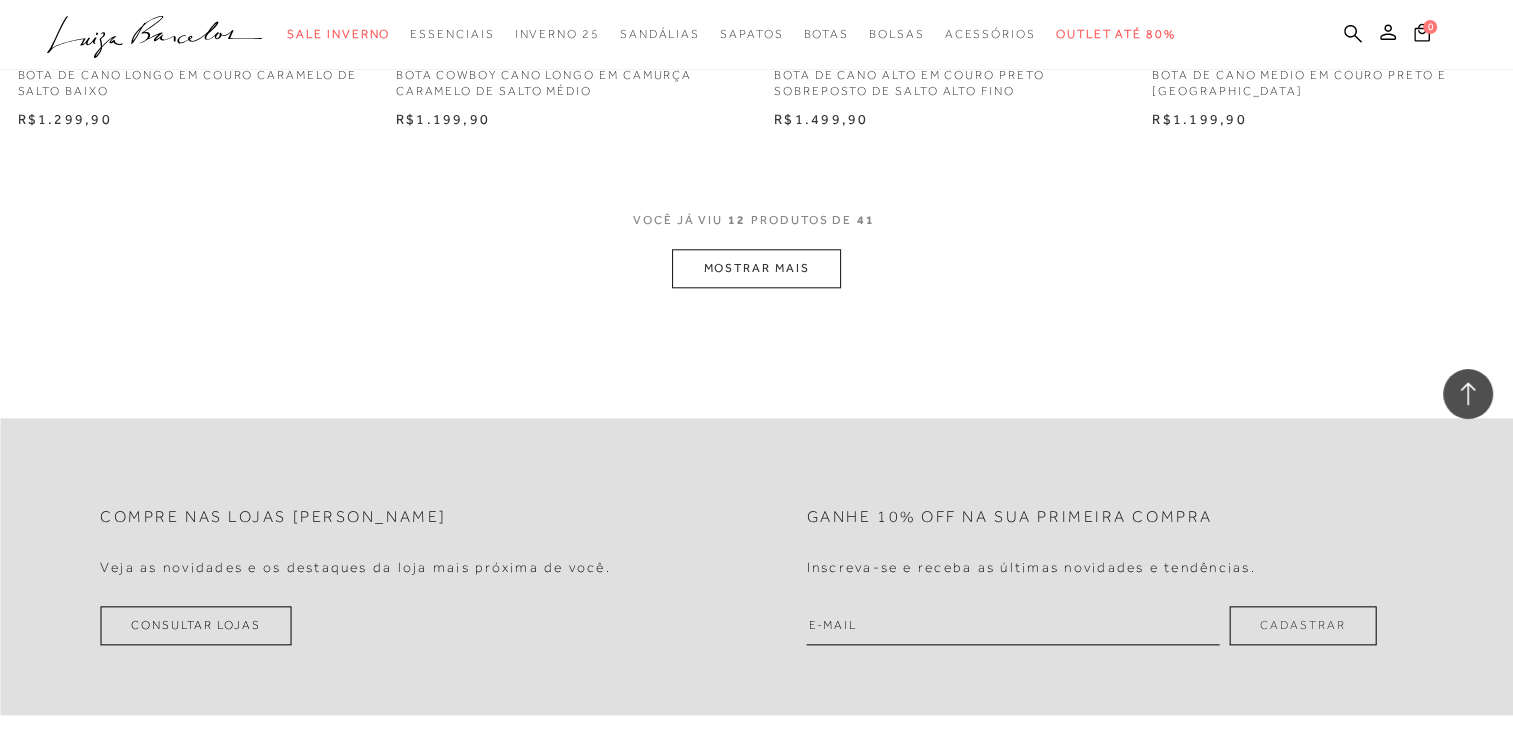click on "MOSTRAR MAIS" at bounding box center [756, 268] 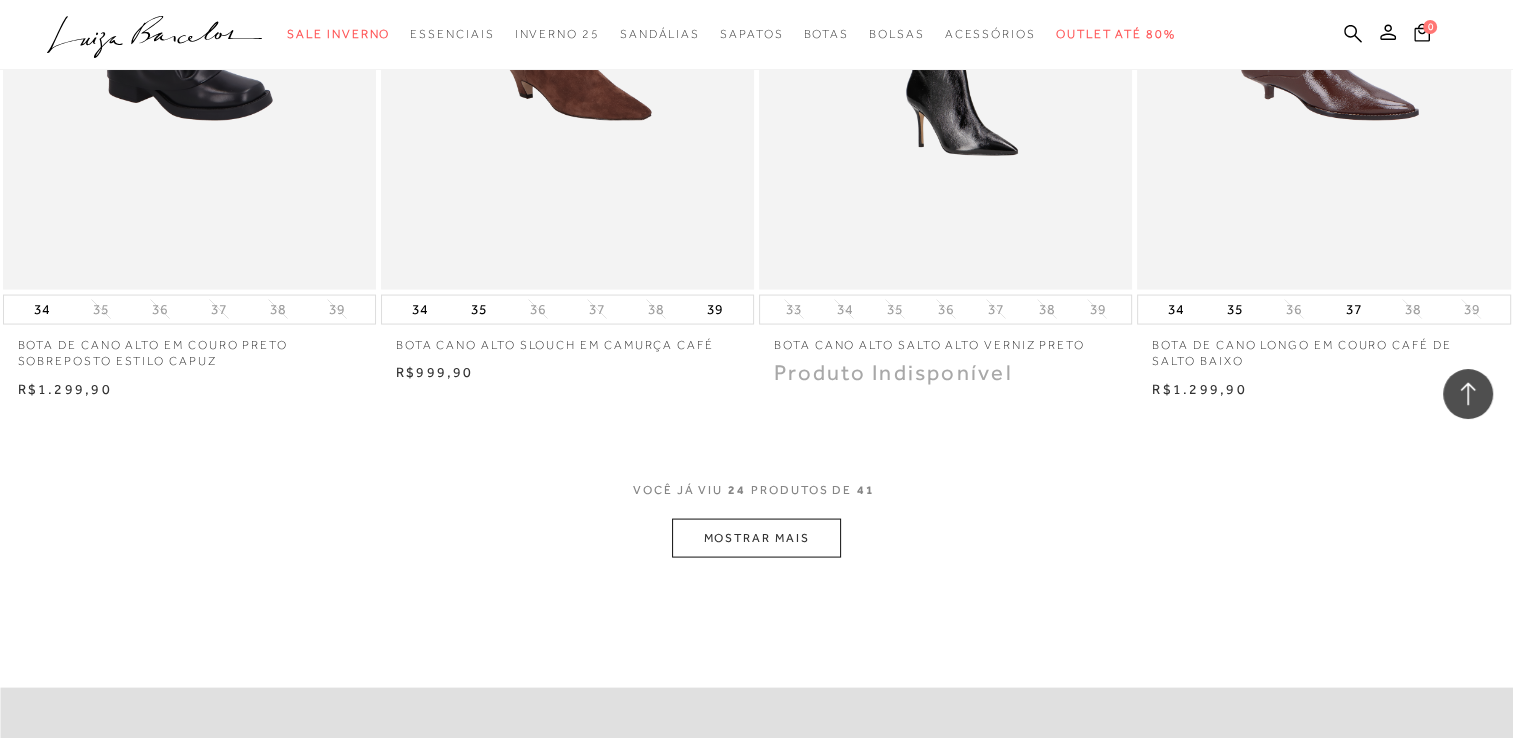 scroll, scrollTop: 4100, scrollLeft: 0, axis: vertical 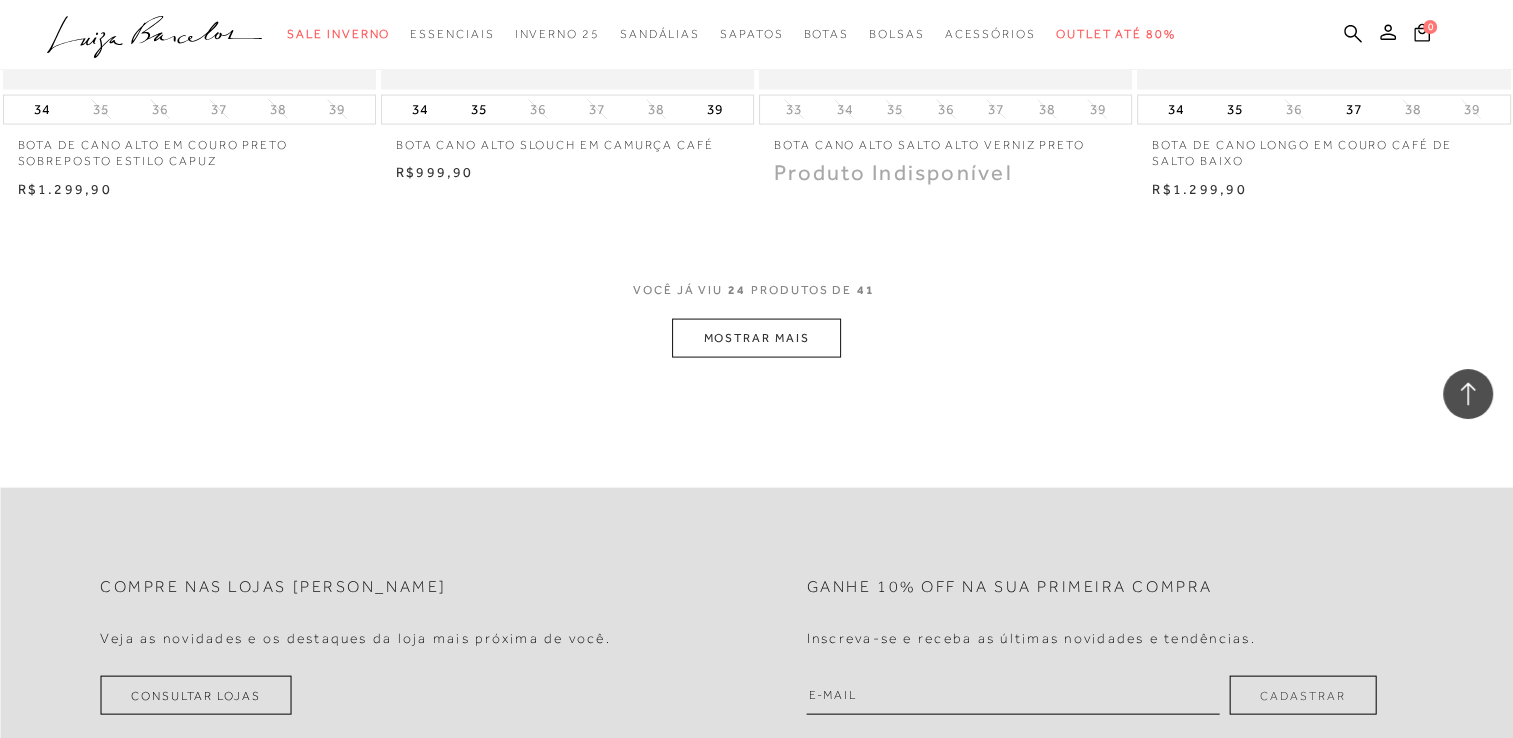 click on "MOSTRAR MAIS" at bounding box center [756, 338] 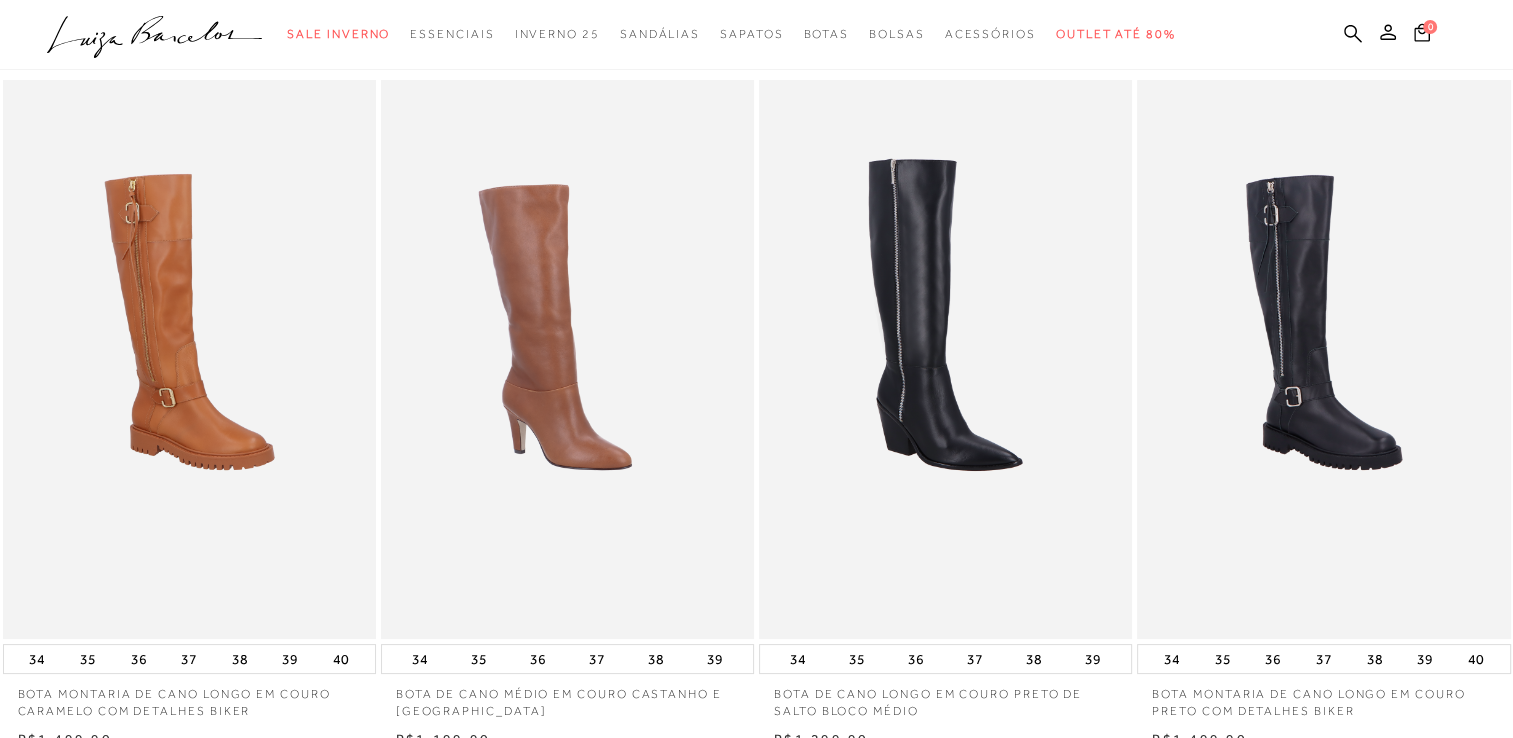 scroll, scrollTop: 0, scrollLeft: 0, axis: both 